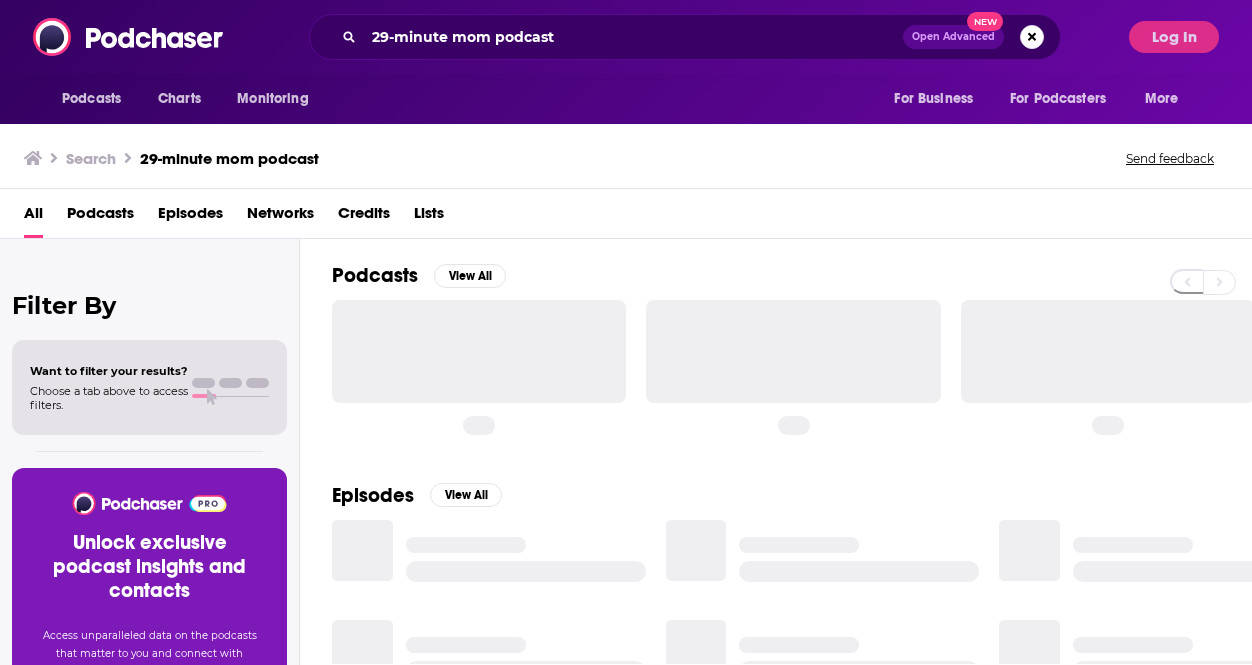 scroll, scrollTop: 0, scrollLeft: 0, axis: both 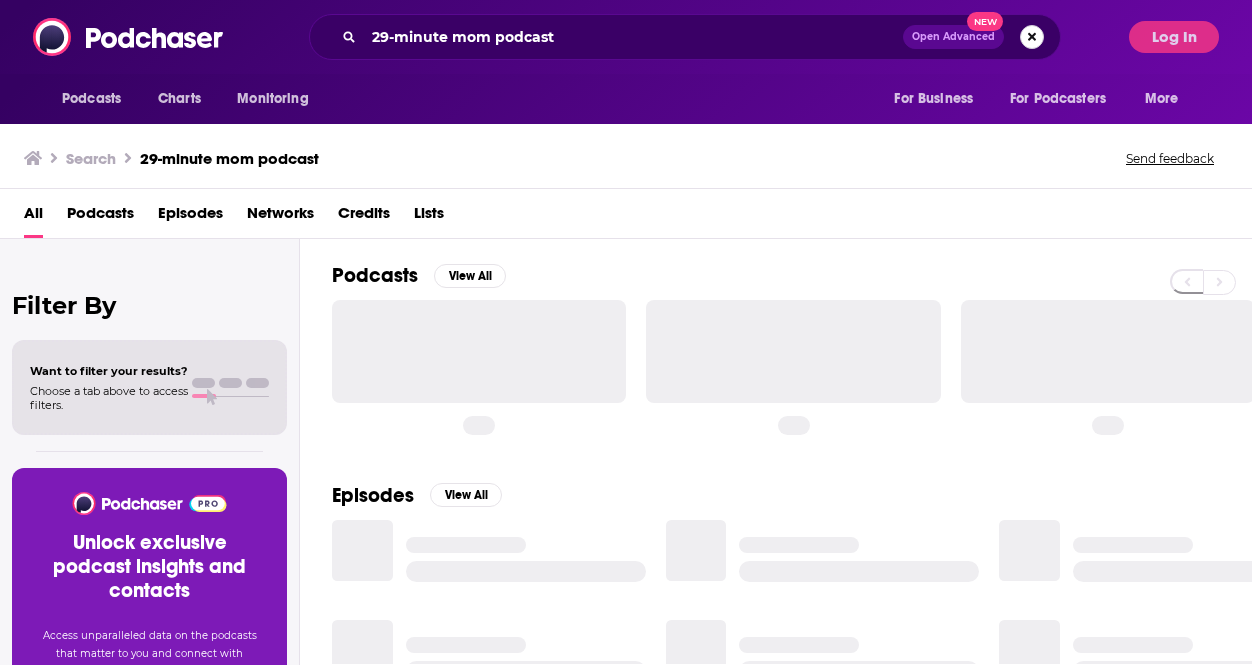 click at bounding box center [1032, 37] 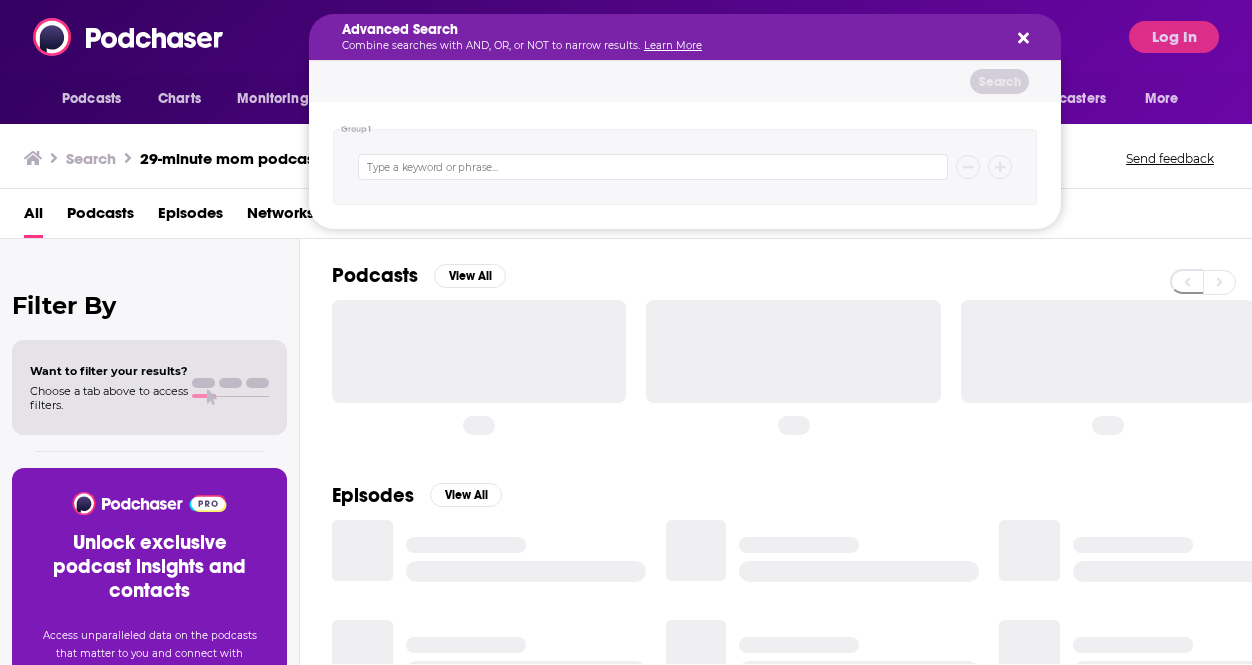 click 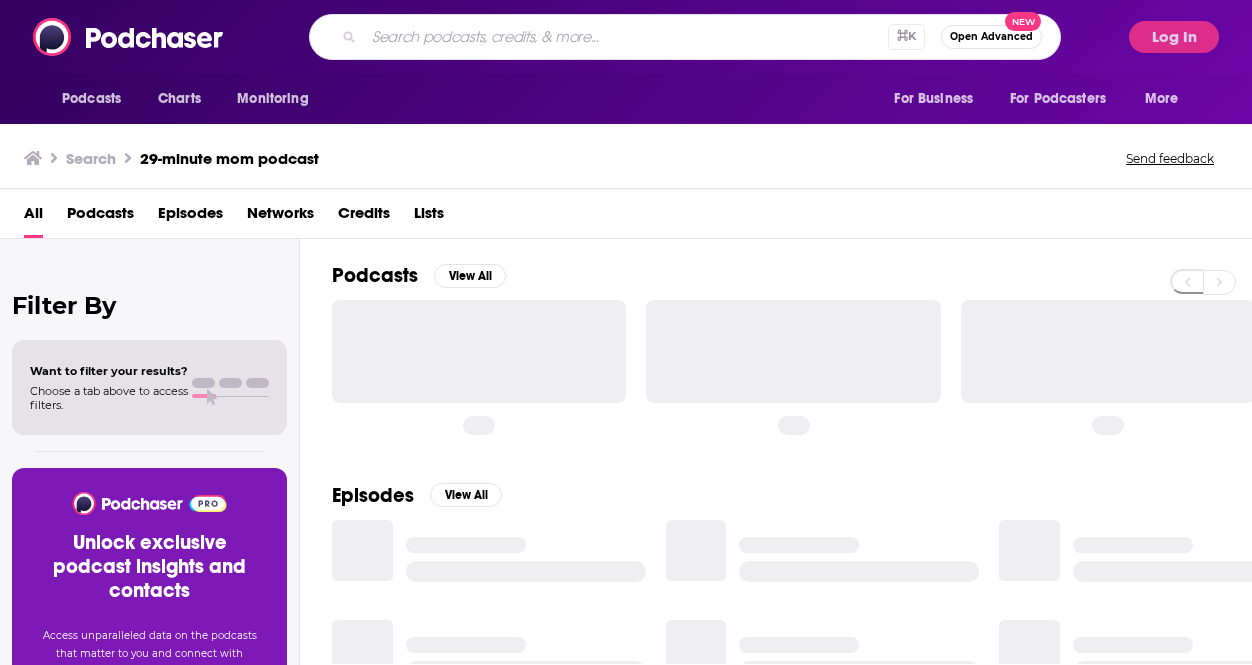 click at bounding box center (626, 37) 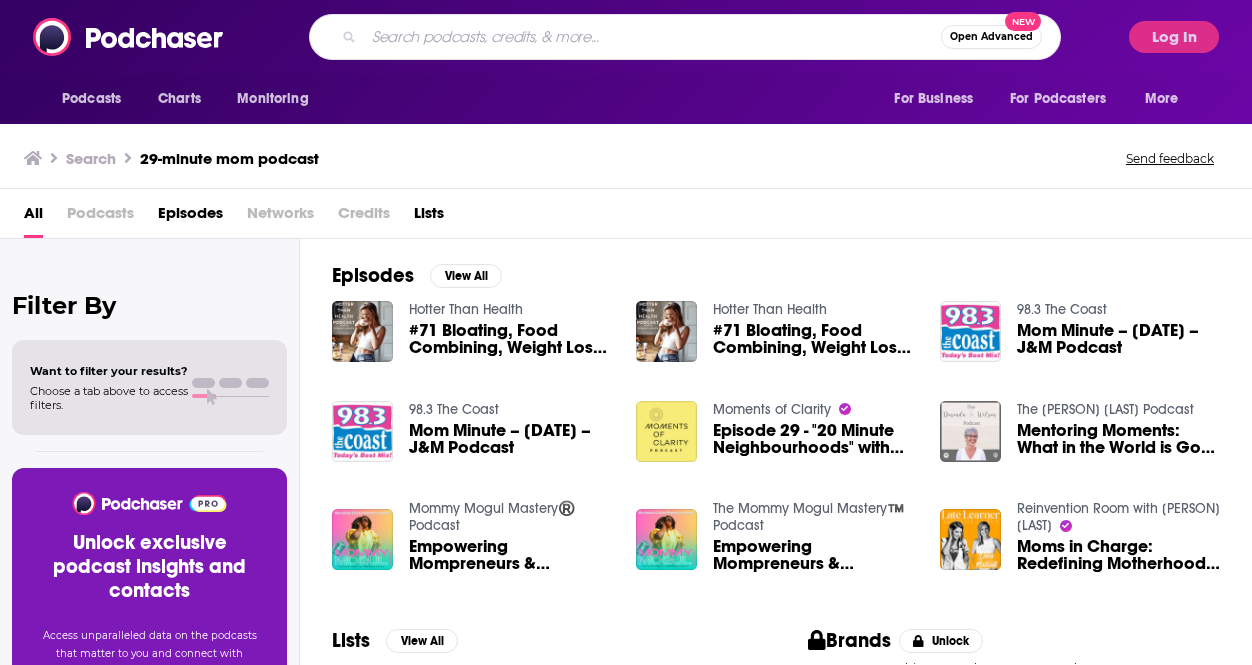 paste on "Patriette Podcast" 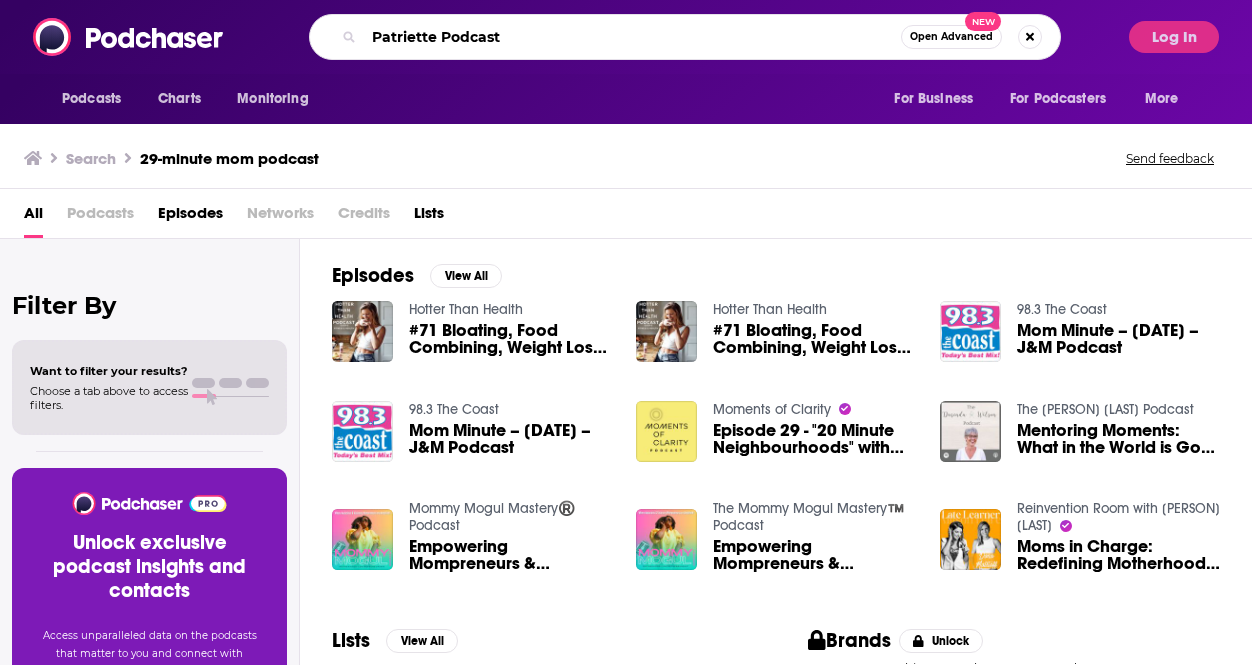 type on "Patriette Podcast" 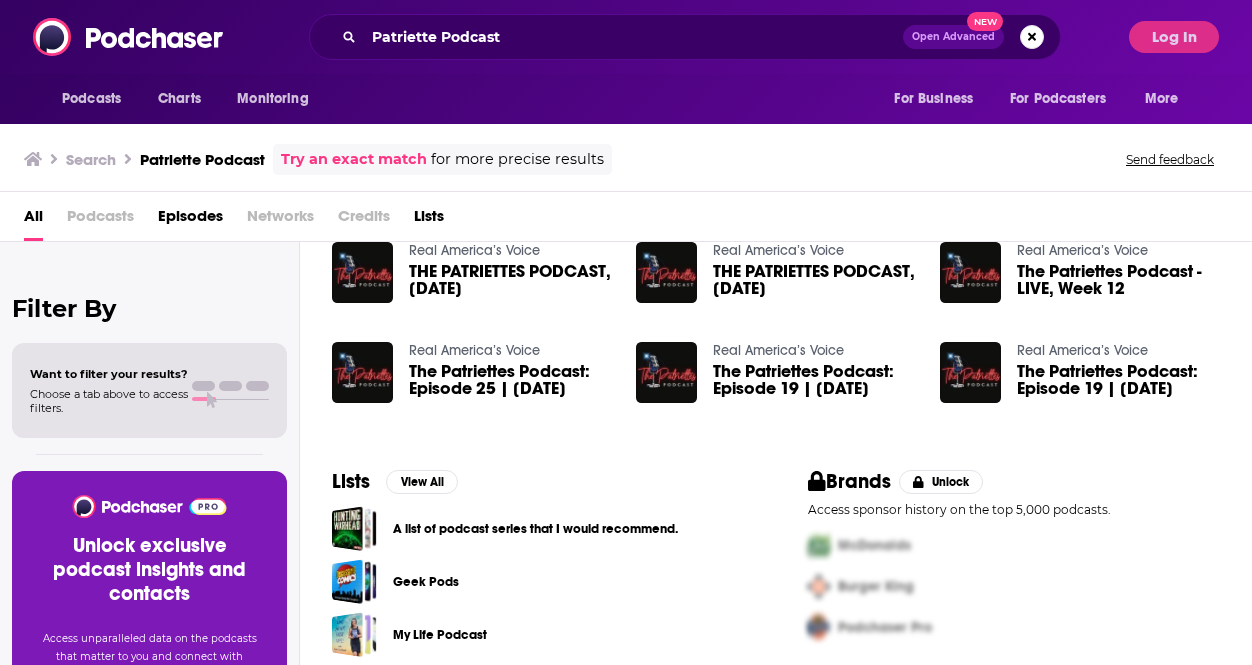 scroll, scrollTop: 0, scrollLeft: 0, axis: both 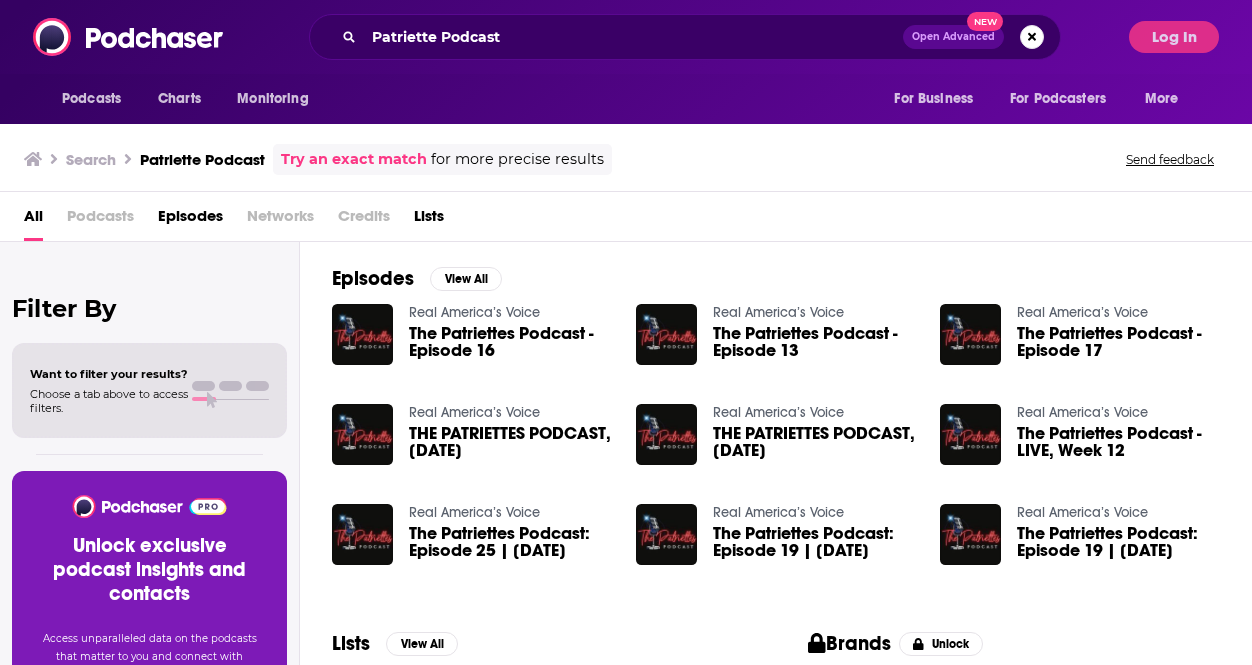 click on "Podcasts" at bounding box center [100, 220] 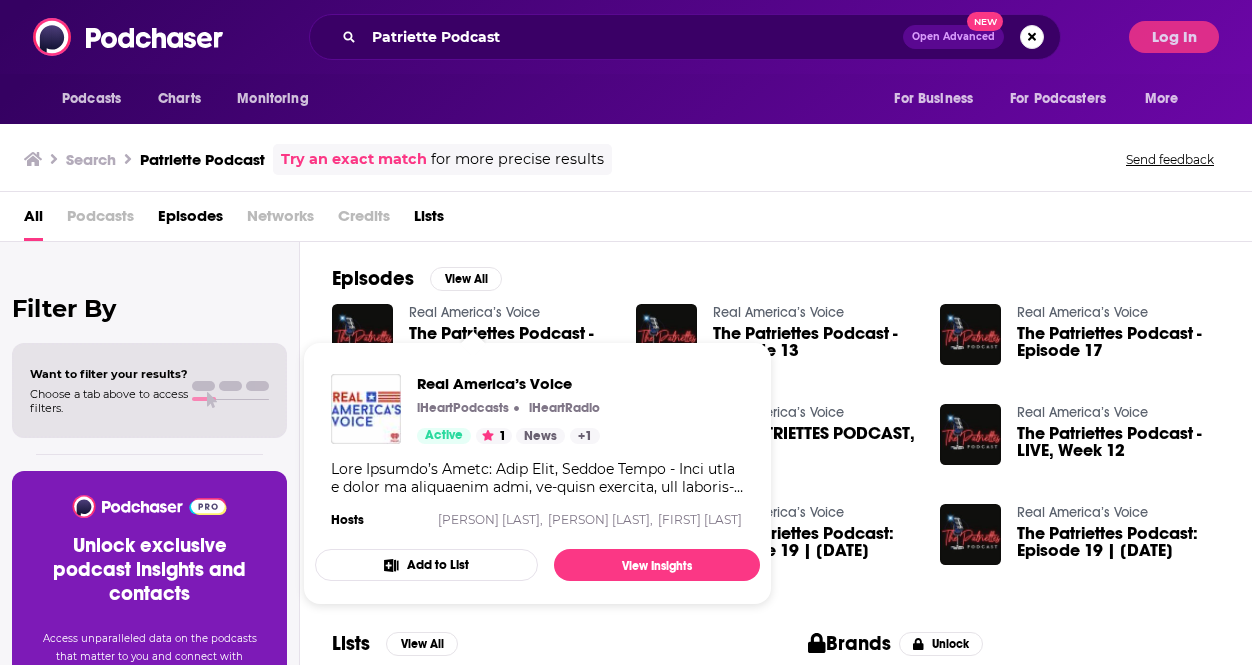 click on "Real America’s Voice" at bounding box center (474, 312) 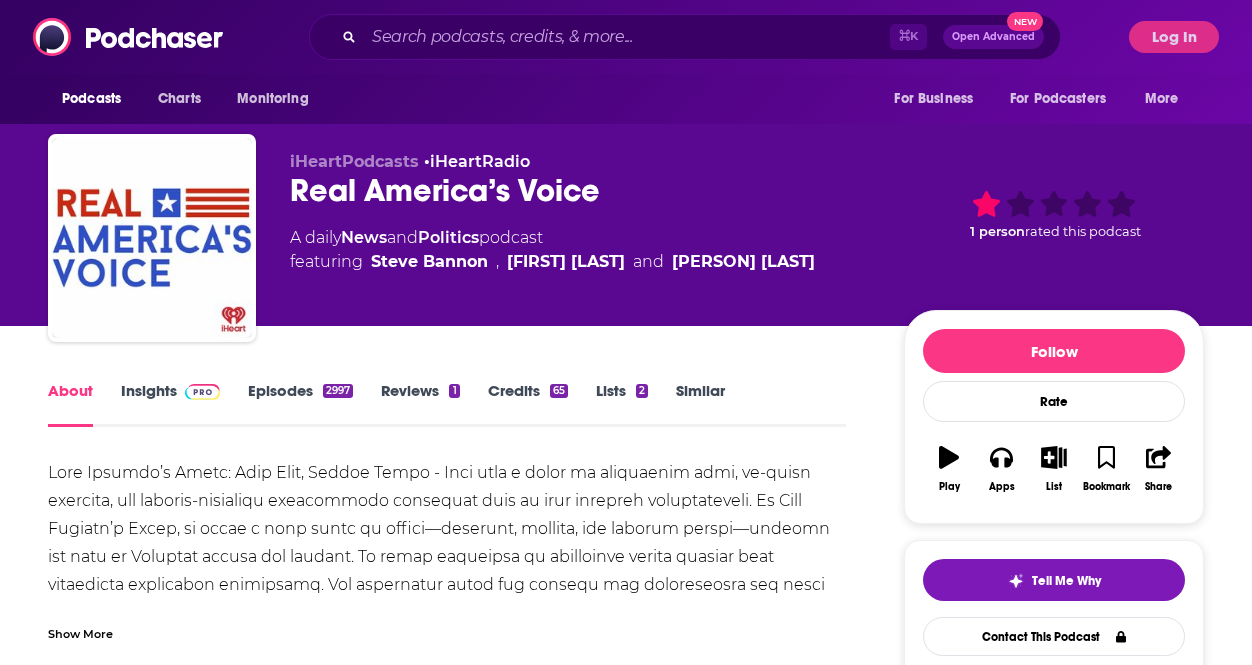 click on "Episodes 2997" at bounding box center [300, 404] 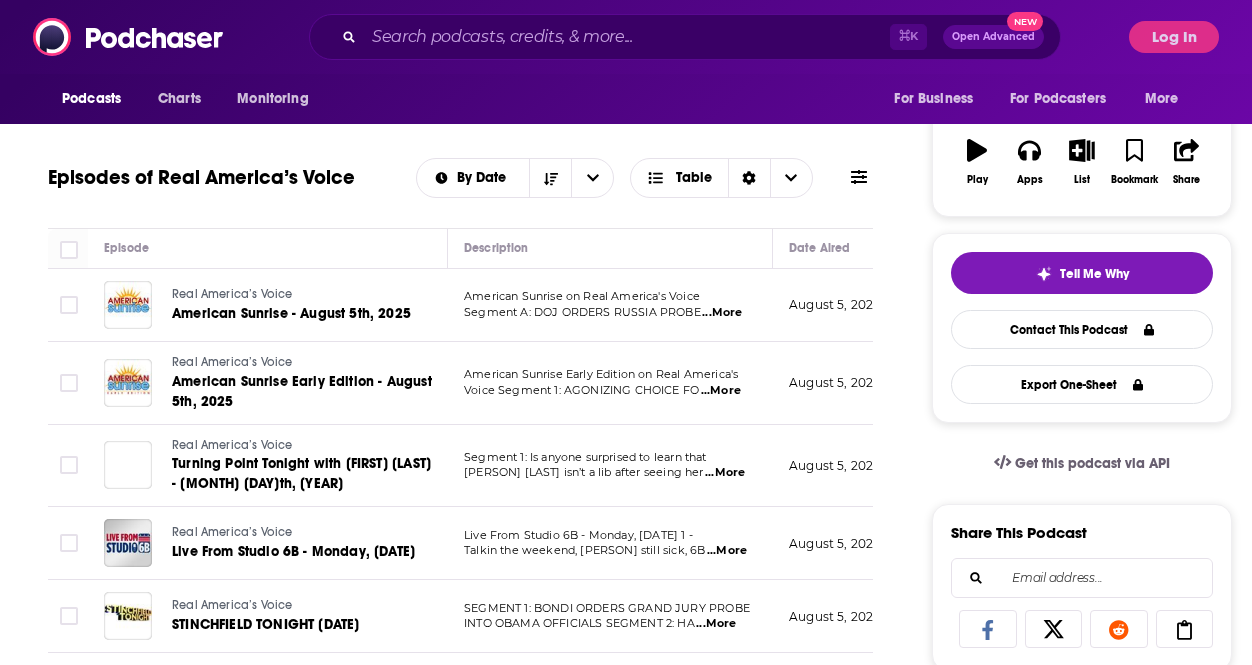 scroll, scrollTop: 0, scrollLeft: 0, axis: both 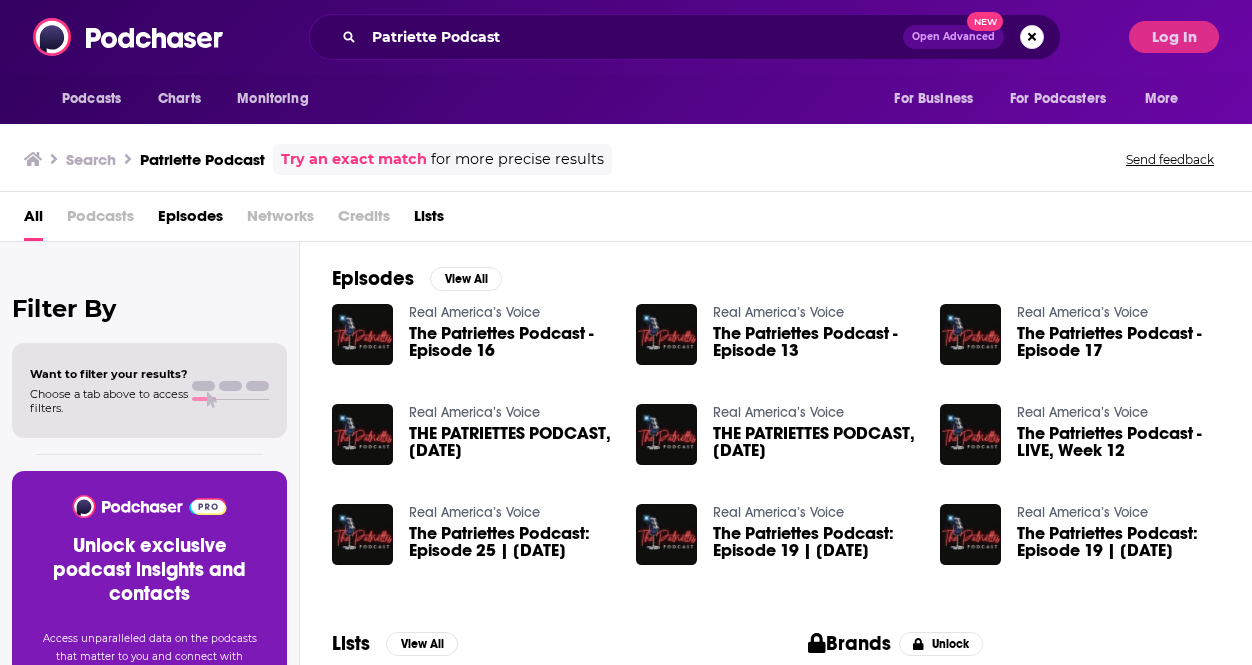 click on "The Patriettes Podcast - Episode 13" at bounding box center (814, 342) 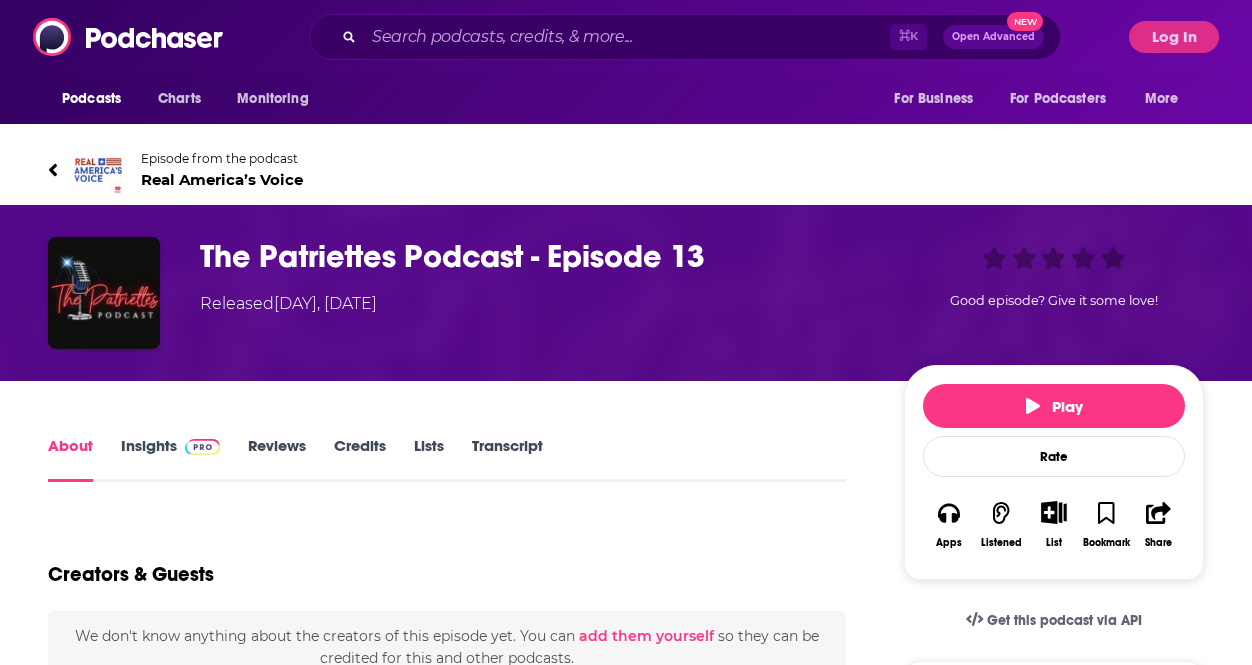 click on "Insights" at bounding box center (170, 459) 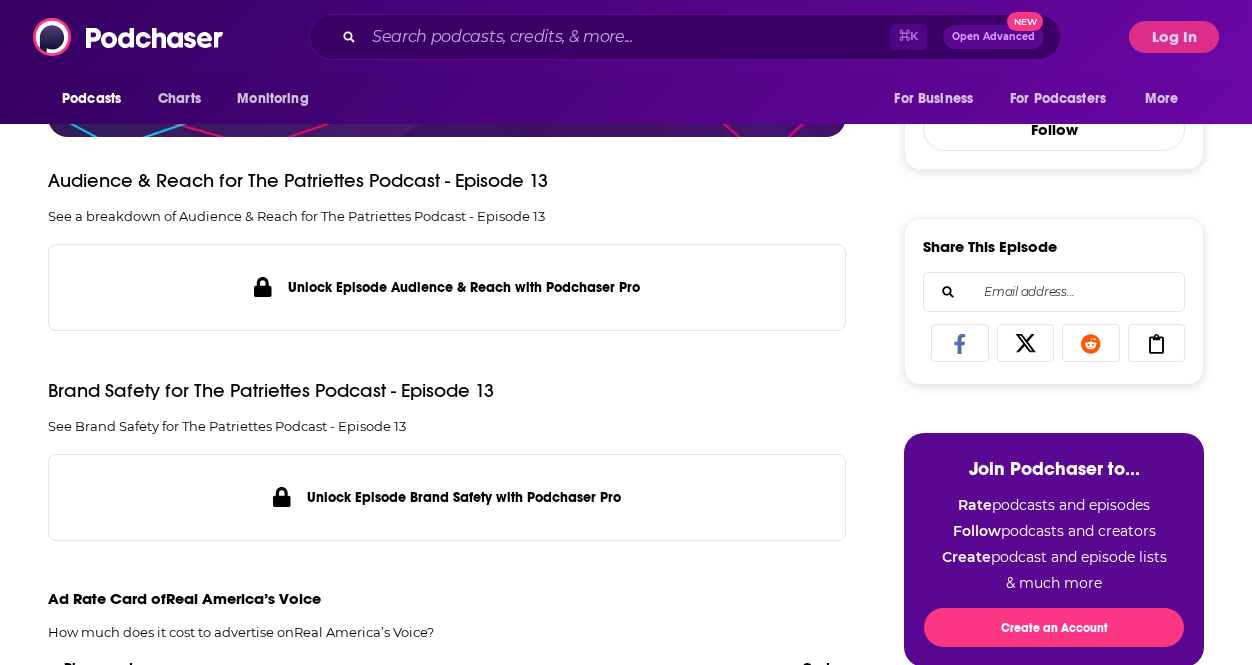 scroll, scrollTop: 853, scrollLeft: 0, axis: vertical 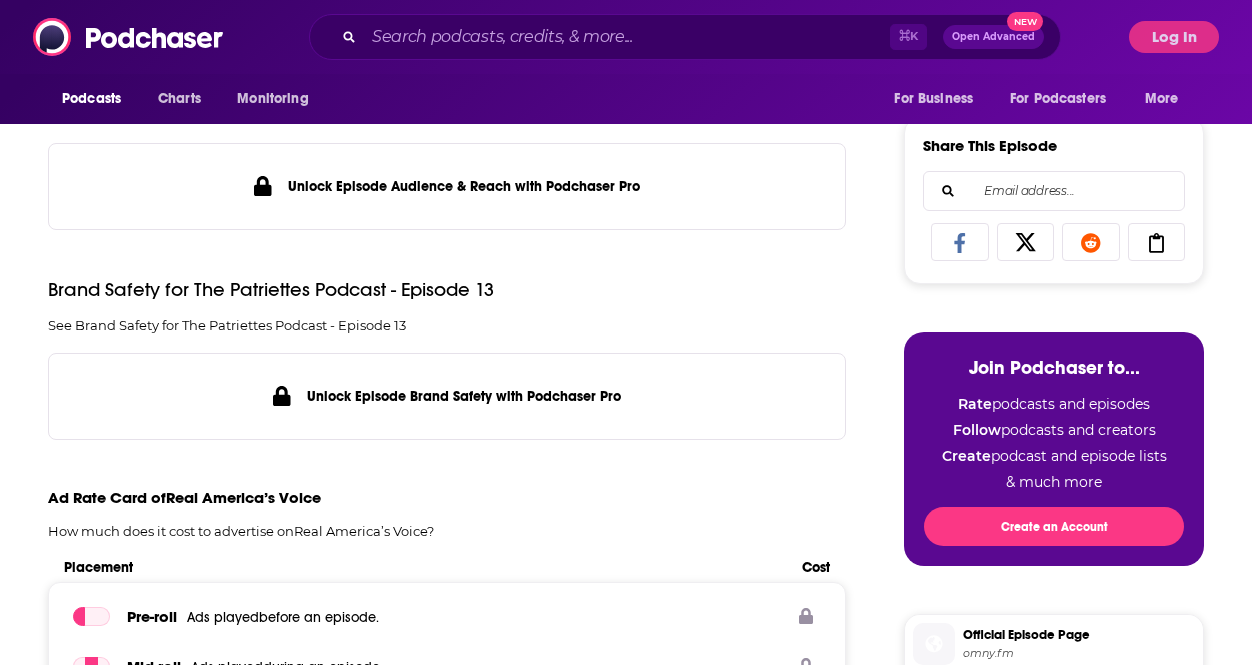 click on "Podcasts Charts Monitoring ⌘  K Open Advanced New For Business For Podcasters More Log In" at bounding box center (626, 37) 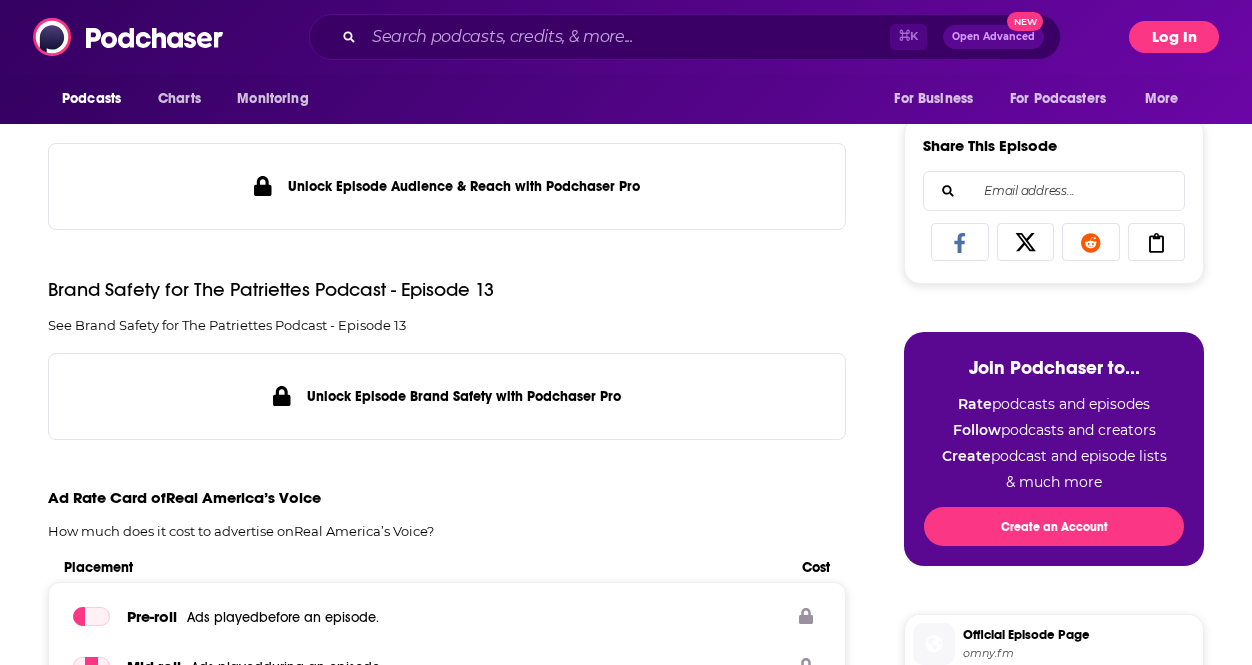 click on "Log In" at bounding box center [1174, 37] 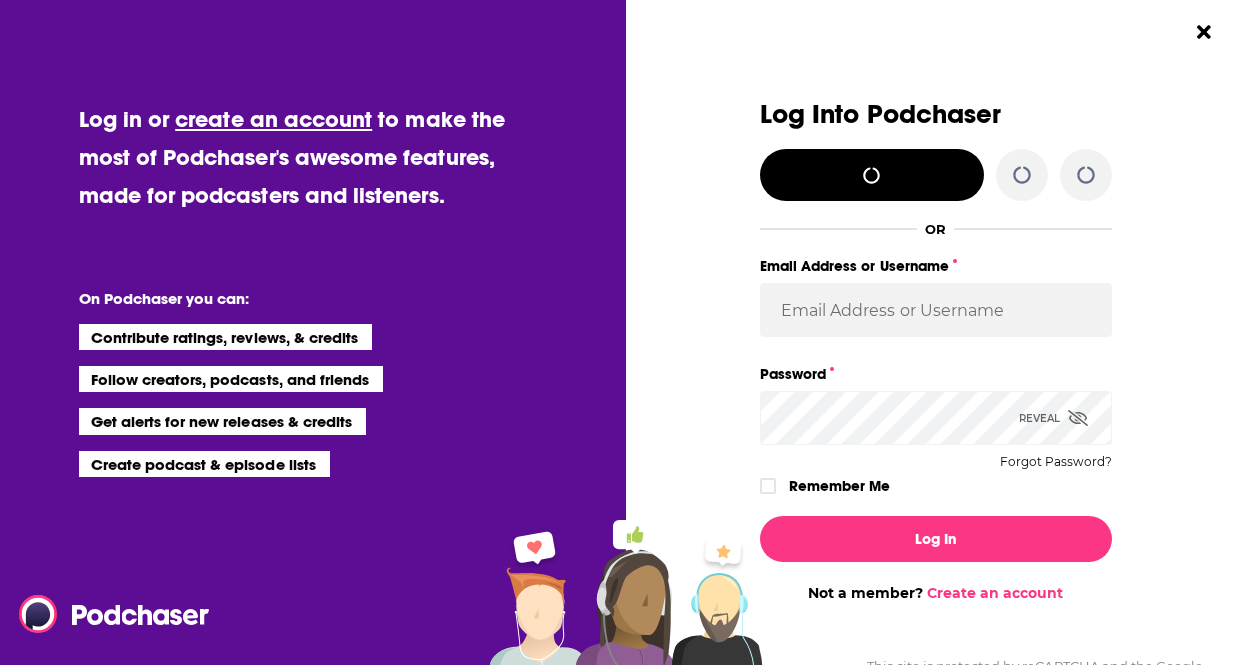 scroll, scrollTop: 0, scrollLeft: 0, axis: both 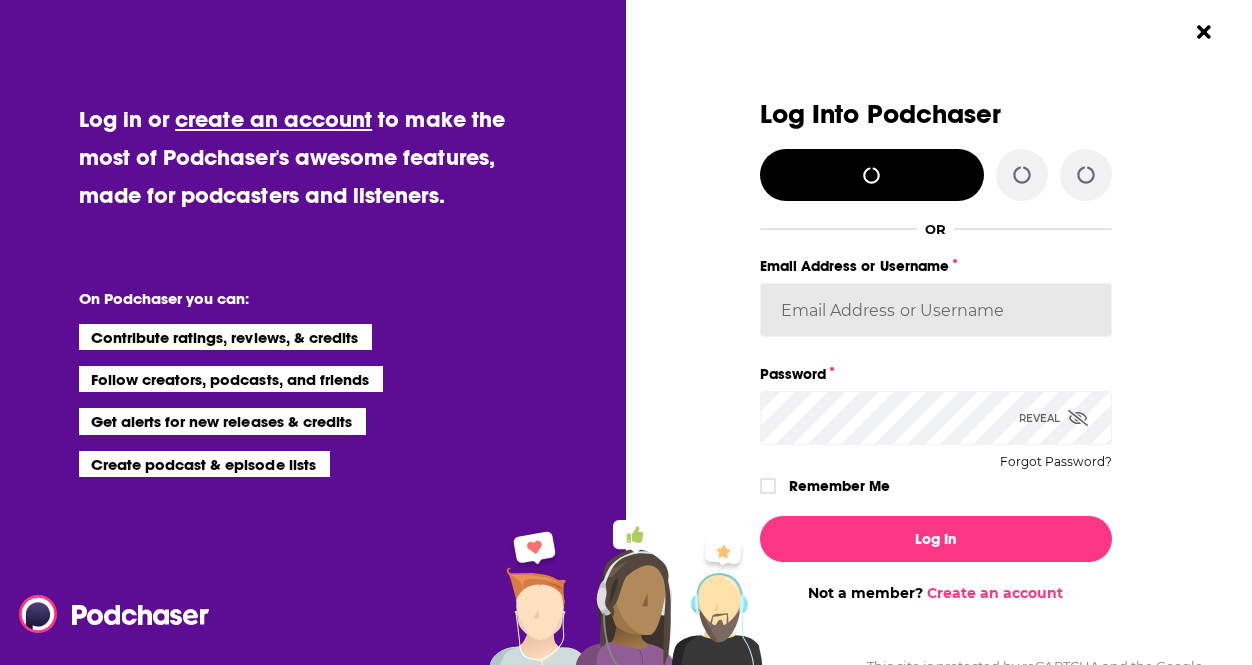 type 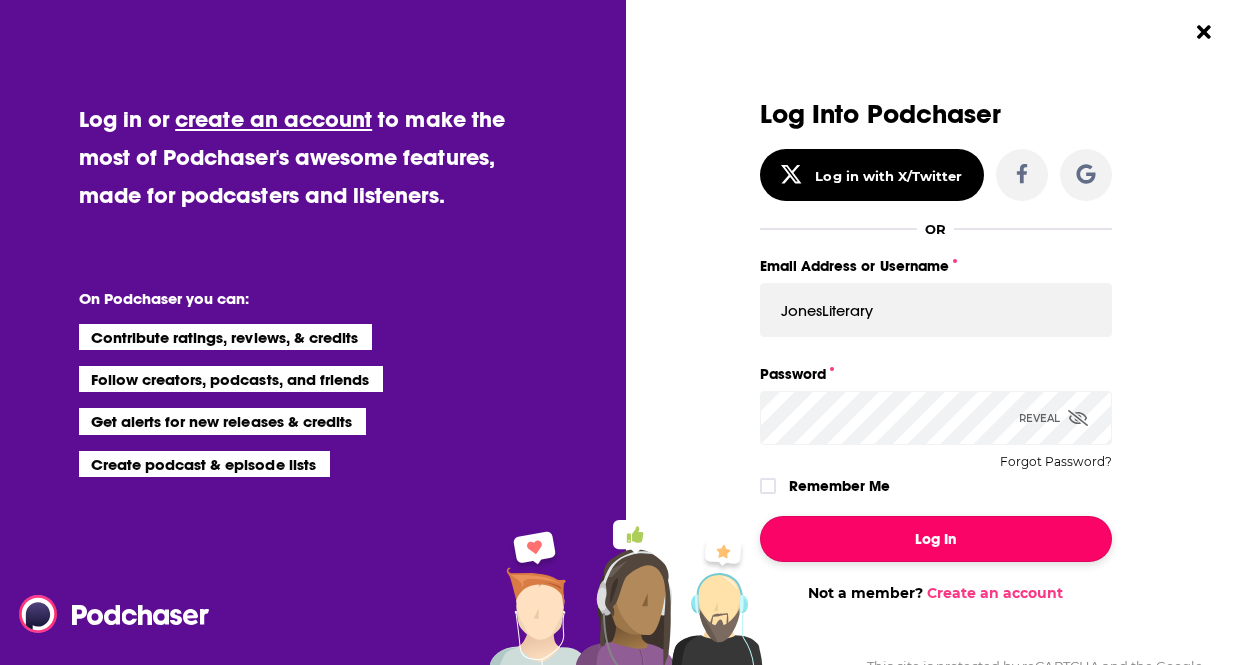 click on "Log In" at bounding box center (936, 539) 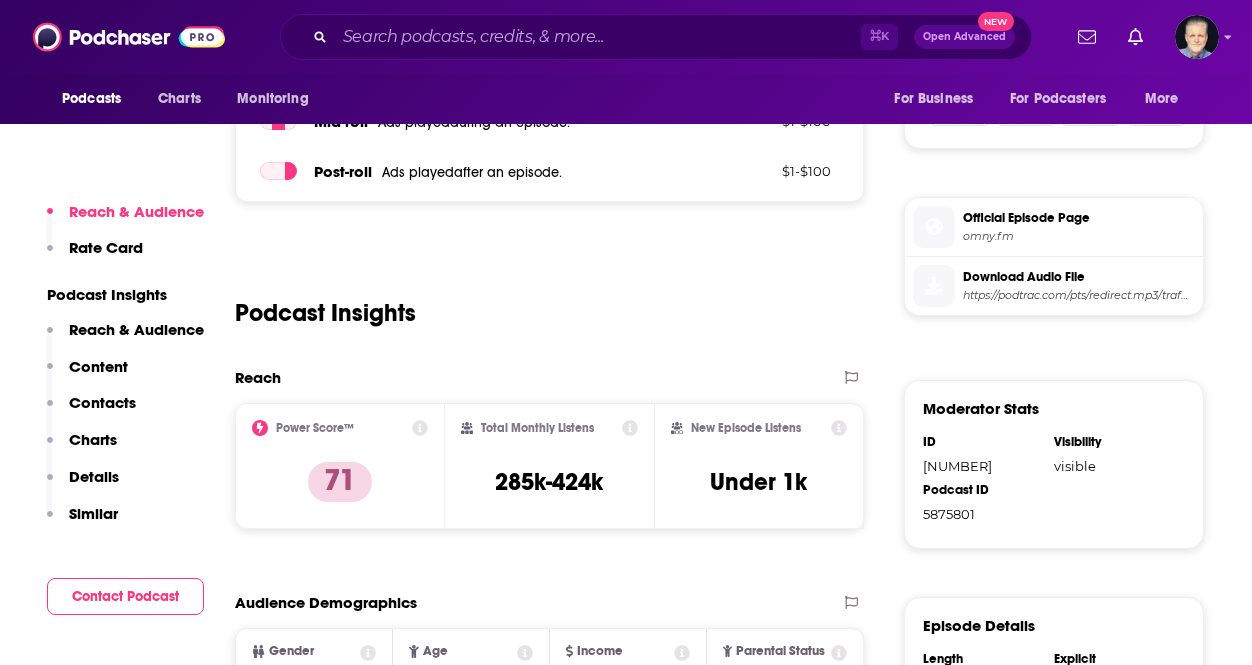 scroll, scrollTop: 1051, scrollLeft: 0, axis: vertical 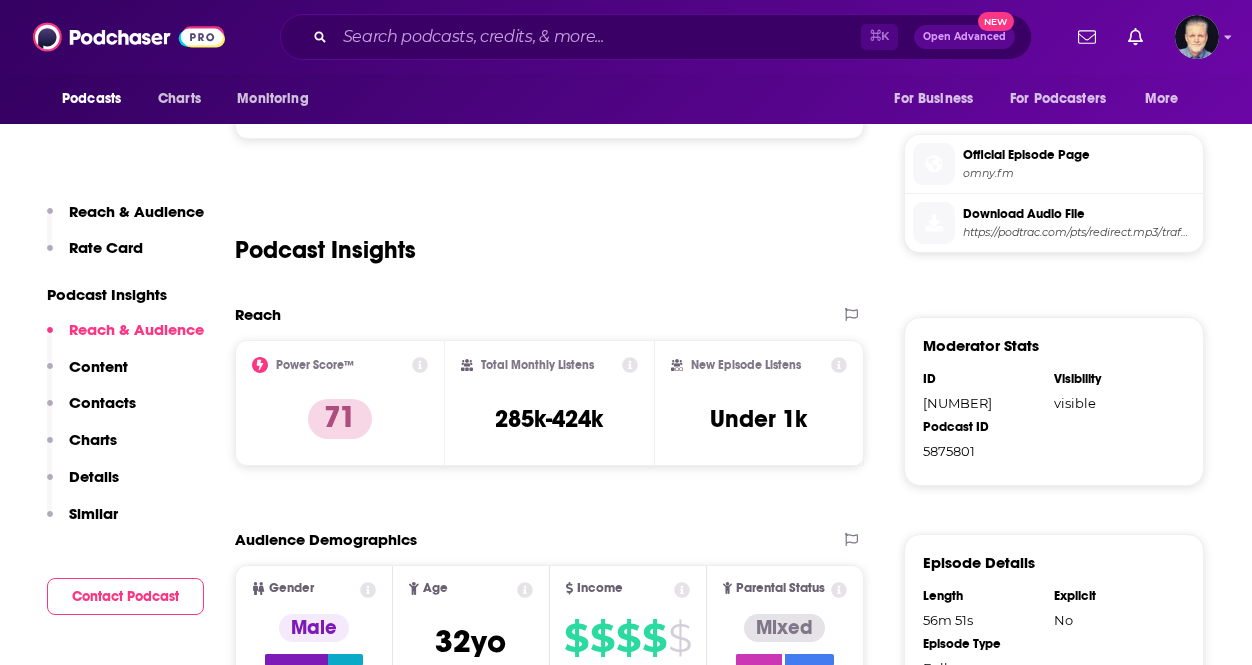 click on "Contacts" at bounding box center (102, 402) 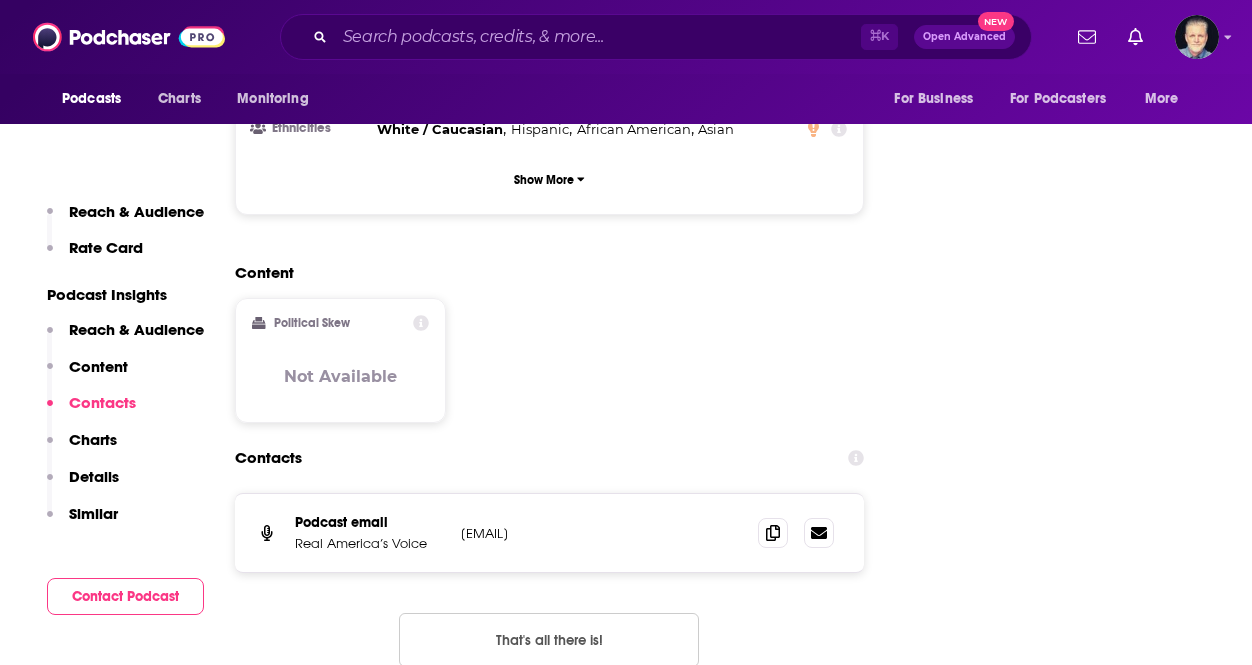 scroll, scrollTop: 2172, scrollLeft: 0, axis: vertical 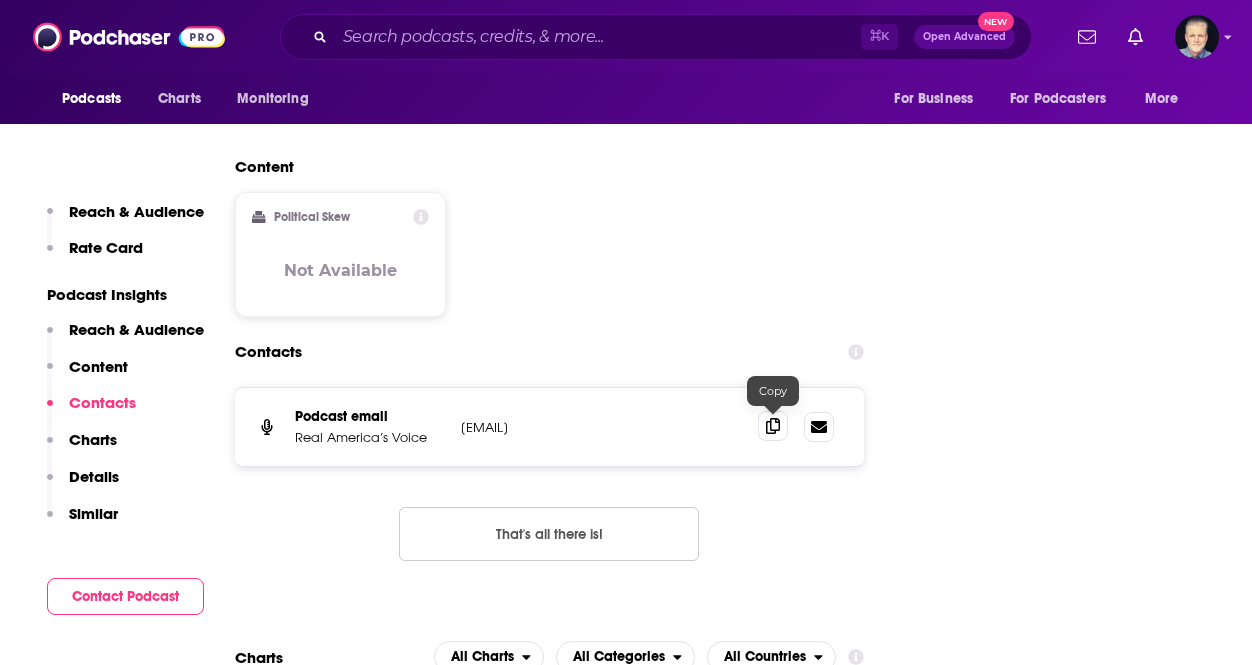 click at bounding box center (773, 426) 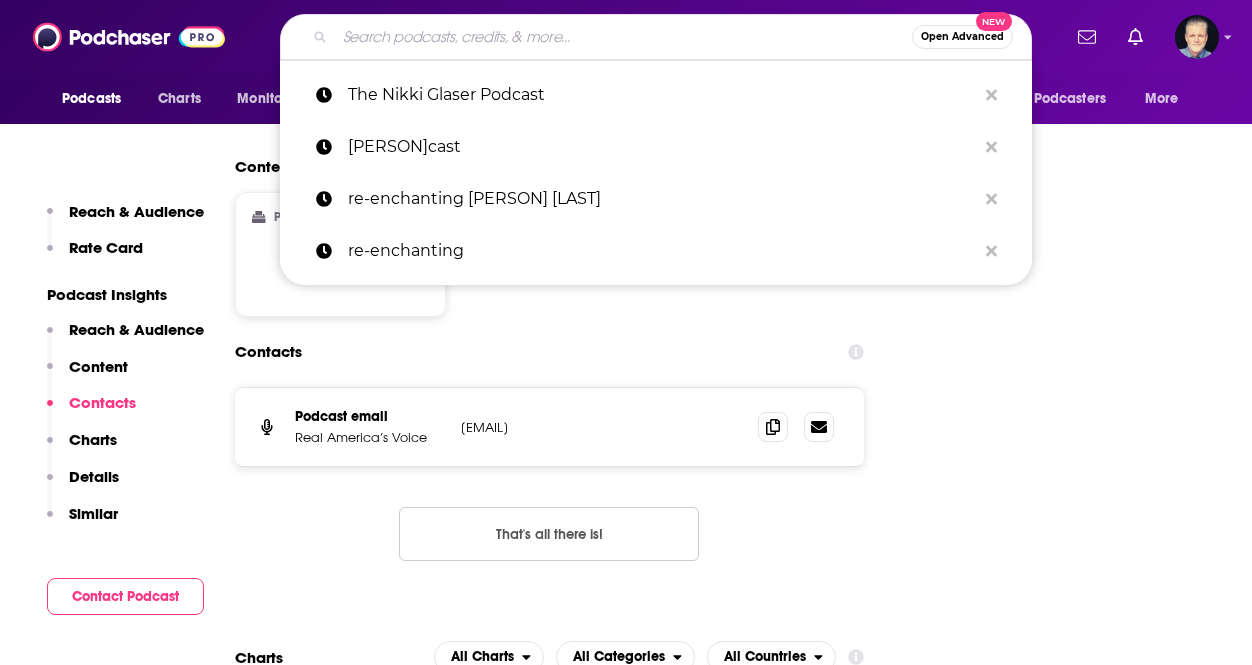 click at bounding box center [623, 37] 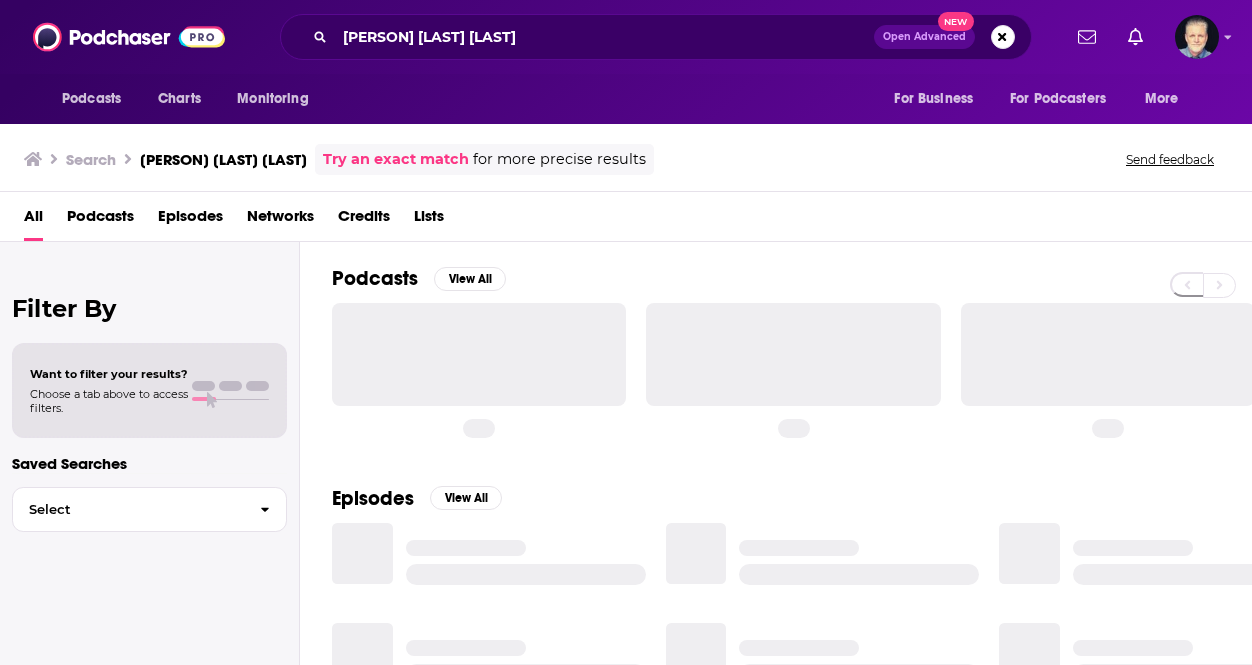 scroll, scrollTop: 0, scrollLeft: 0, axis: both 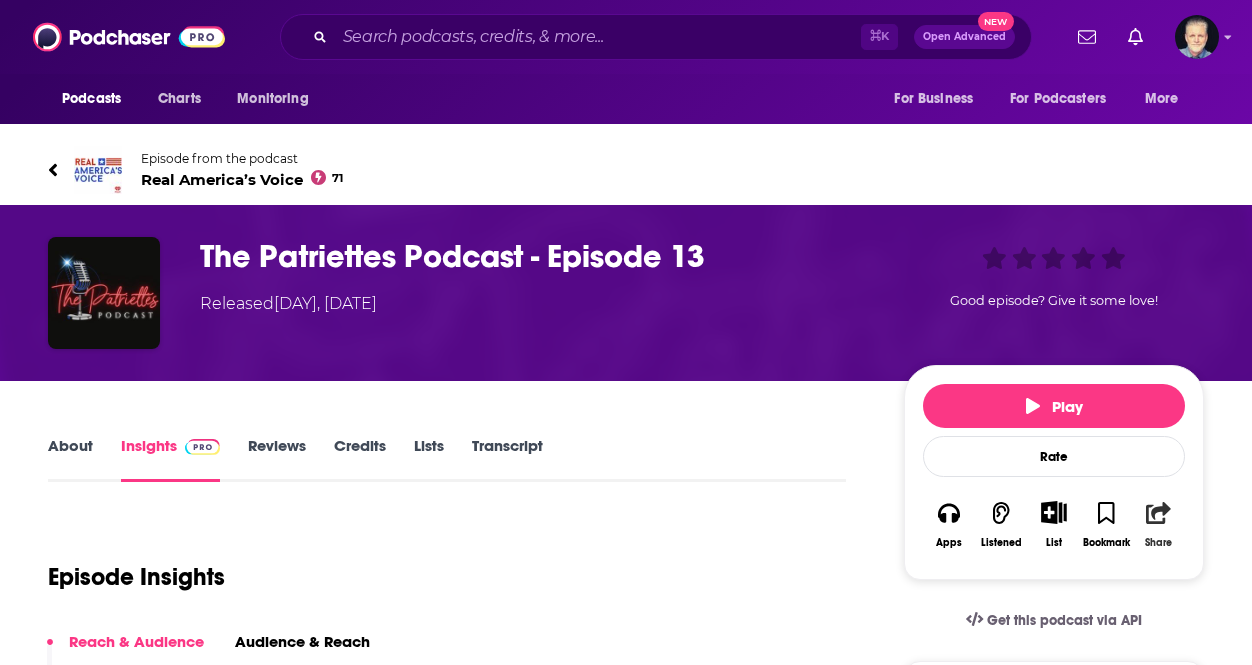 click 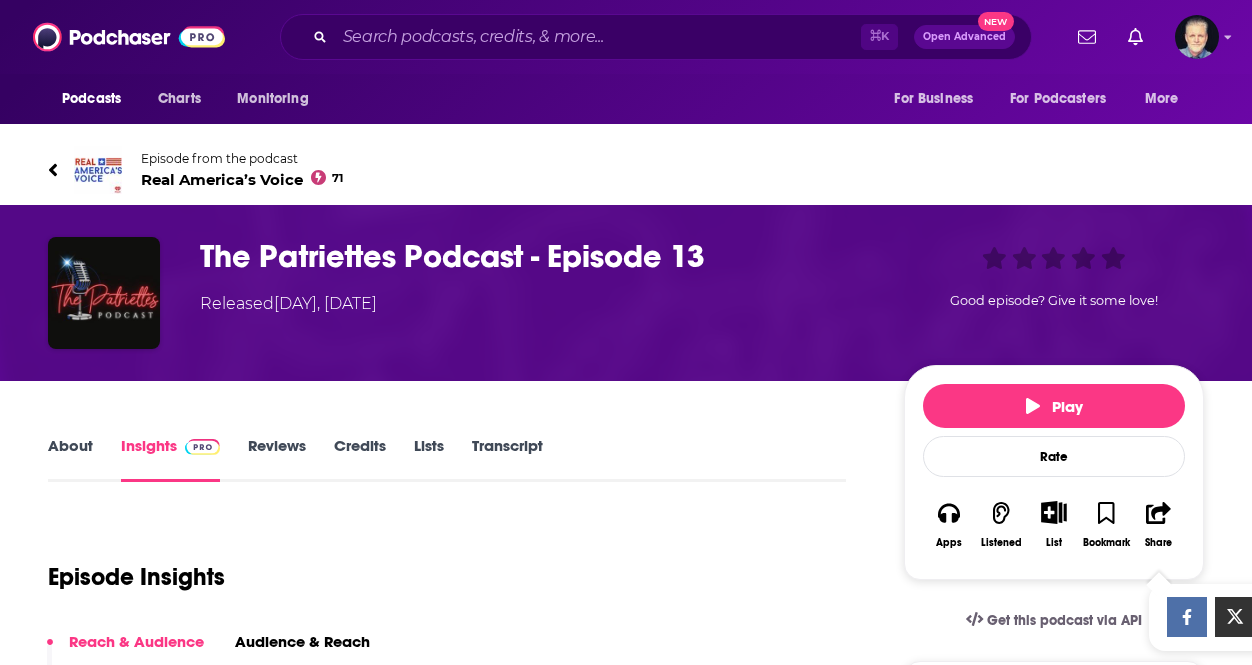 click 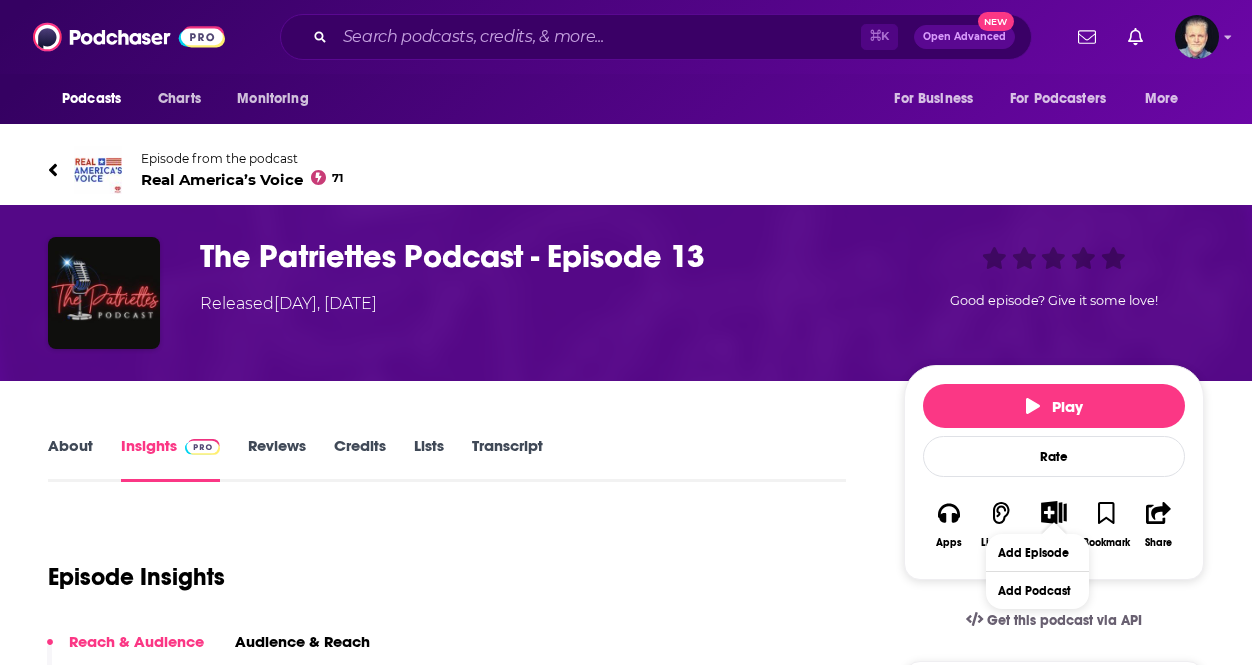 click on "About Insights Reviews Credits Lists Transcript Episode Insights Reach & Audience Rate Card Podcast Insights Reach & Audience Content Contacts Charts Details Similar Contact Podcast Audience & Reach Episode Listens Under 1.6k * Podchaser estimates a podcast’s reach using real data from millions of devices. These metrics are directional estimates and not a guarantee of performance. “Episode Listenership” represents the estimated number of listens this episode will have received within the first 30 days after being published. Estimated Rate Card Estimated cost for advertising on this episode. Placement Cost Pre -roll Ads played before an episode . $ 1 - $ 100 Mid -roll Ads played during an episode . $ 1 - $ 100 Post -roll Ads played after an episode . $ 1 - $ 100 Podcast Insights Reach Power Score™ 71 Total Monthly Listens 285k-424k New Episode Listens Under 1k Export One - Sheet Audience Demographics Gender Male Age 32 yo Income $ $ $ $ $ Parental Status Mixed Countries 1 [COUNTRY] 2 3 4 , ," at bounding box center (460, 5840) 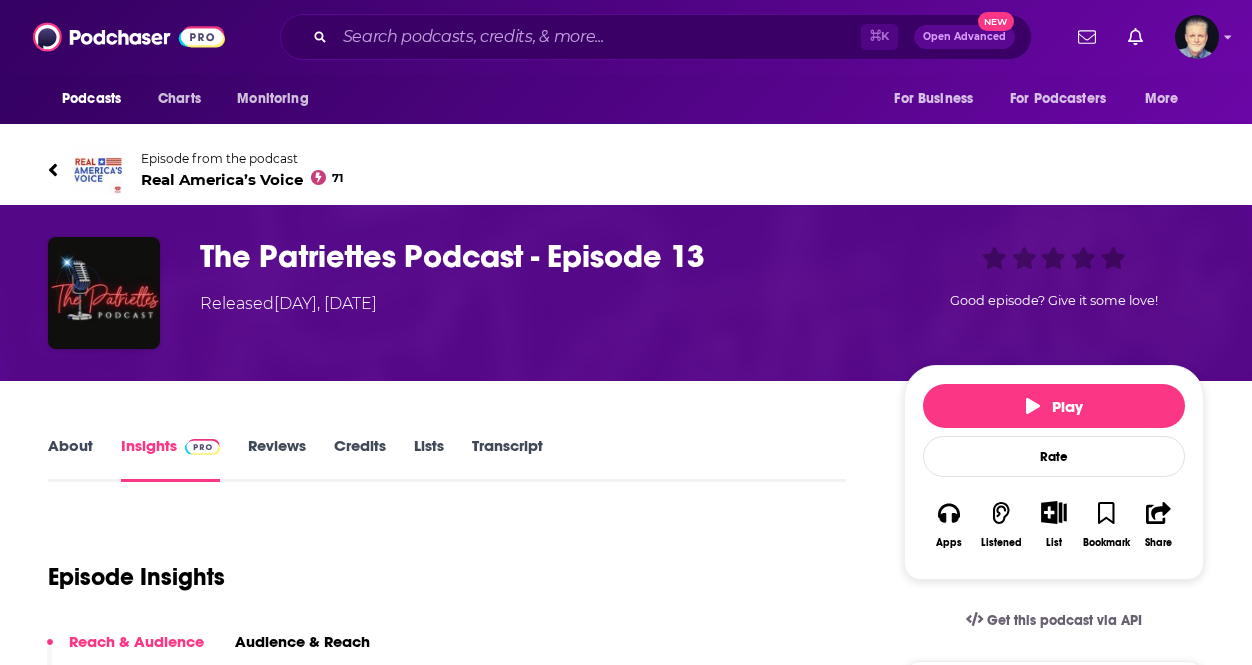 click 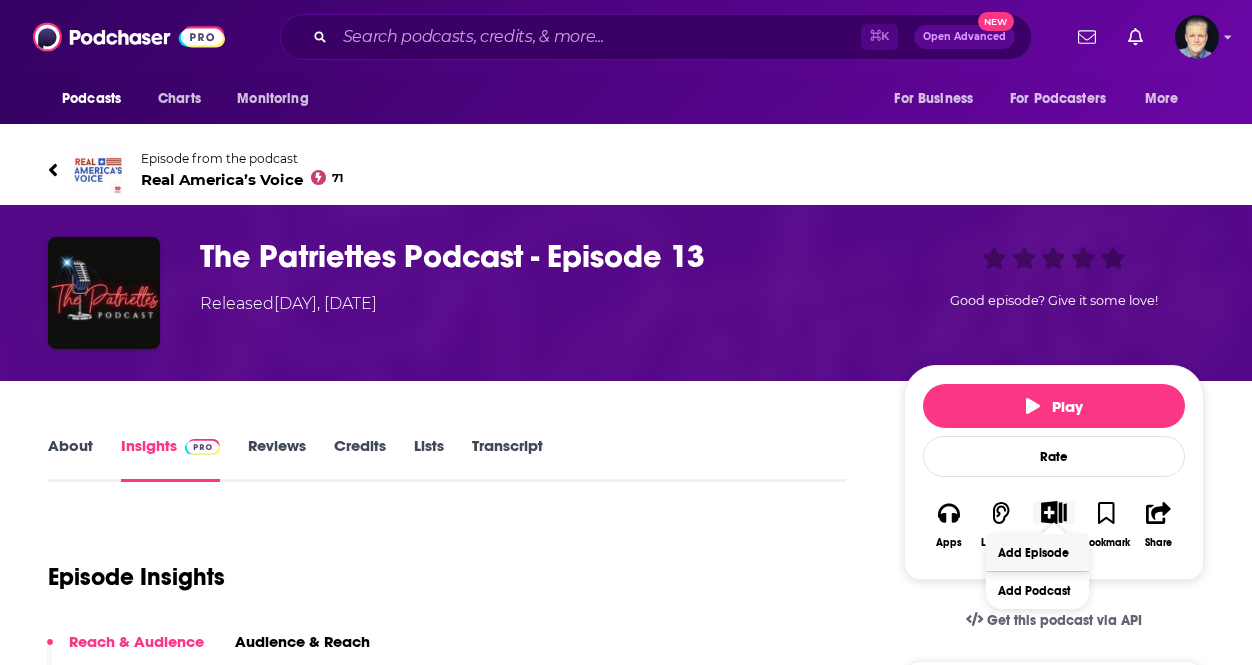 click on "Add Episode" at bounding box center [1037, 552] 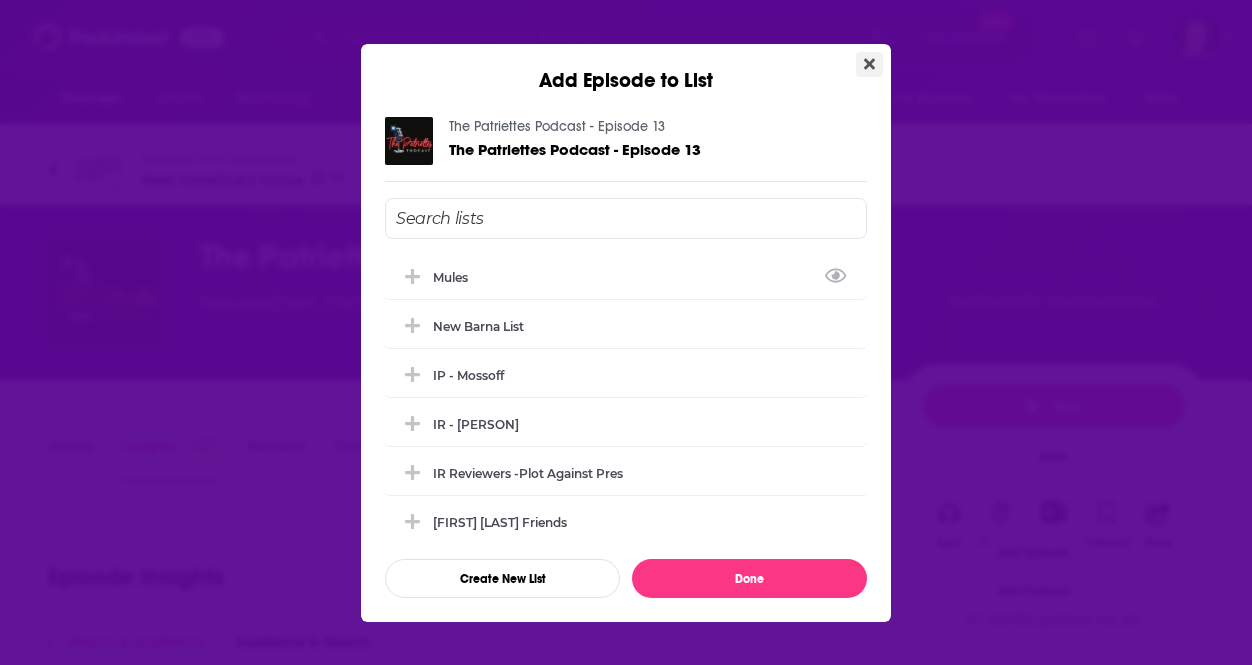 click at bounding box center [869, 64] 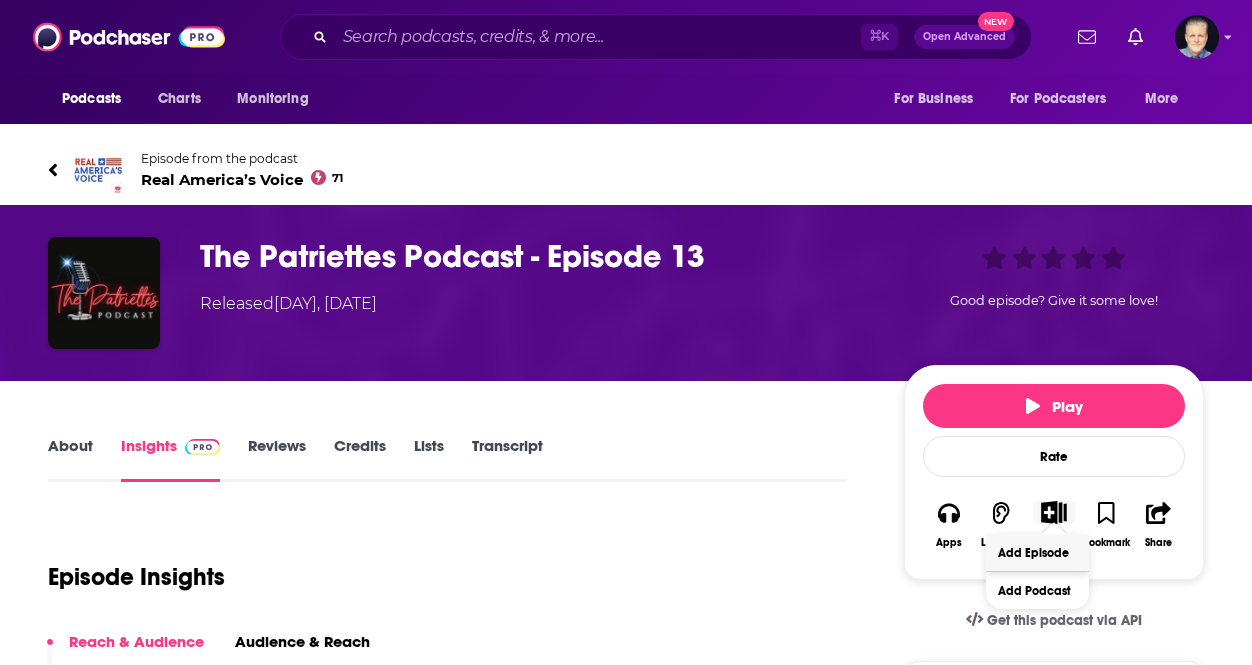 click on "Add Episode" at bounding box center (1037, 552) 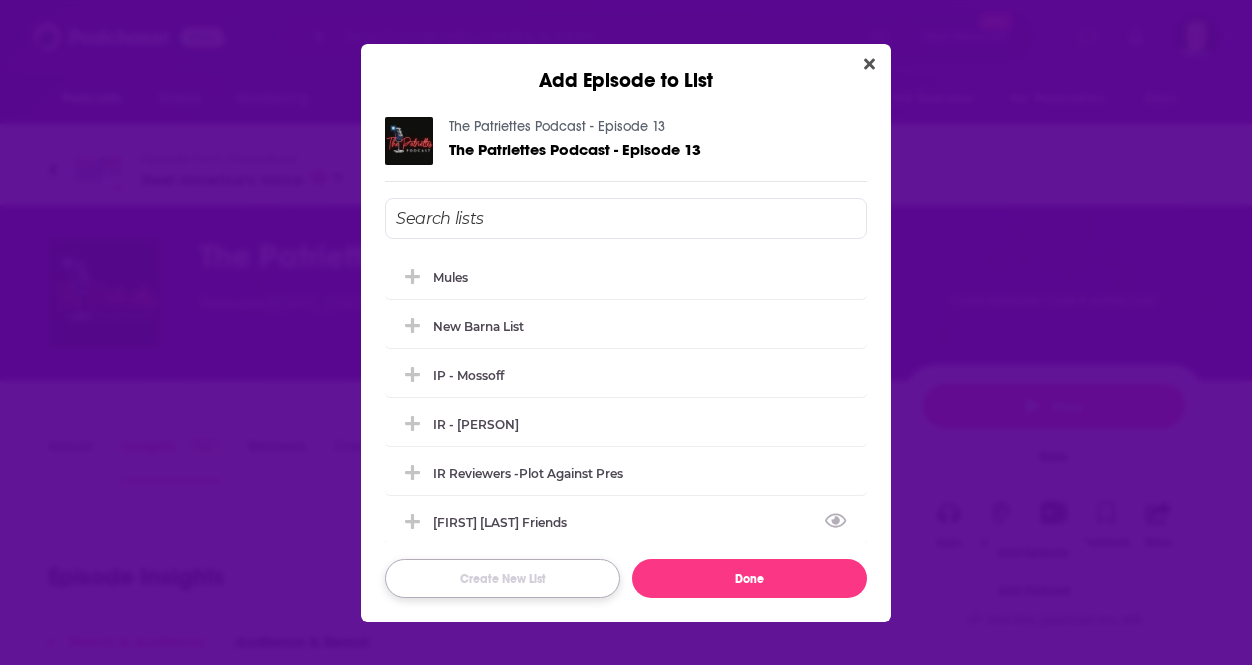 click on "Create New List" at bounding box center [502, 578] 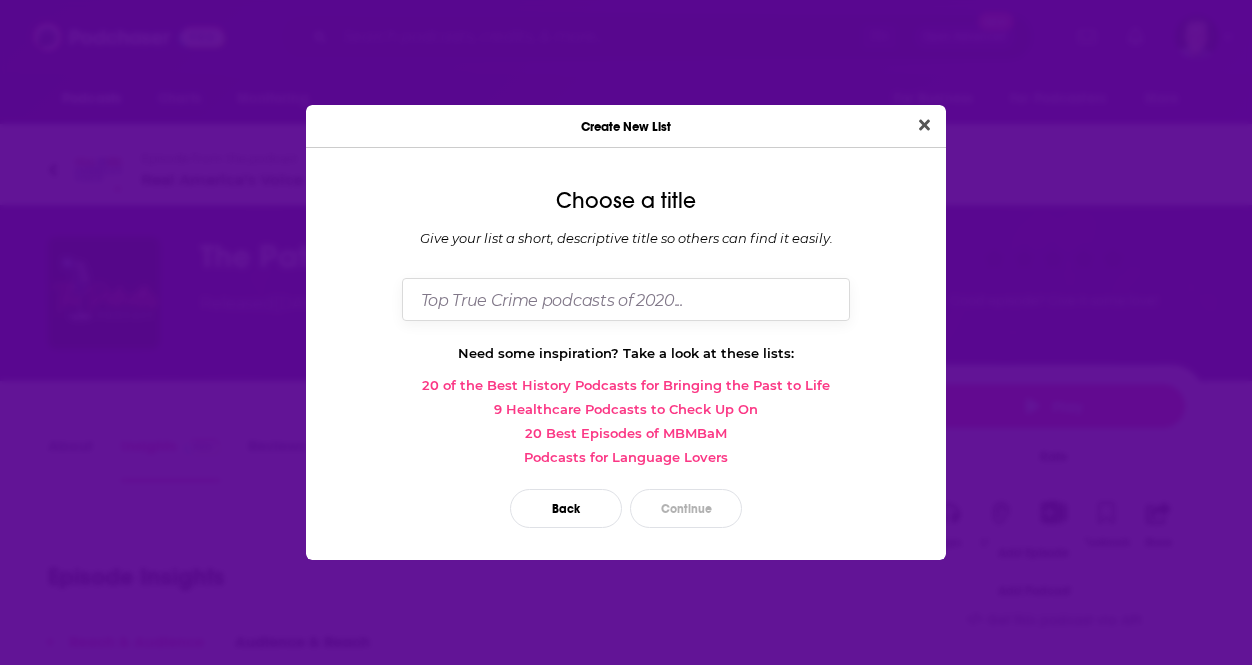 click at bounding box center (626, 299) 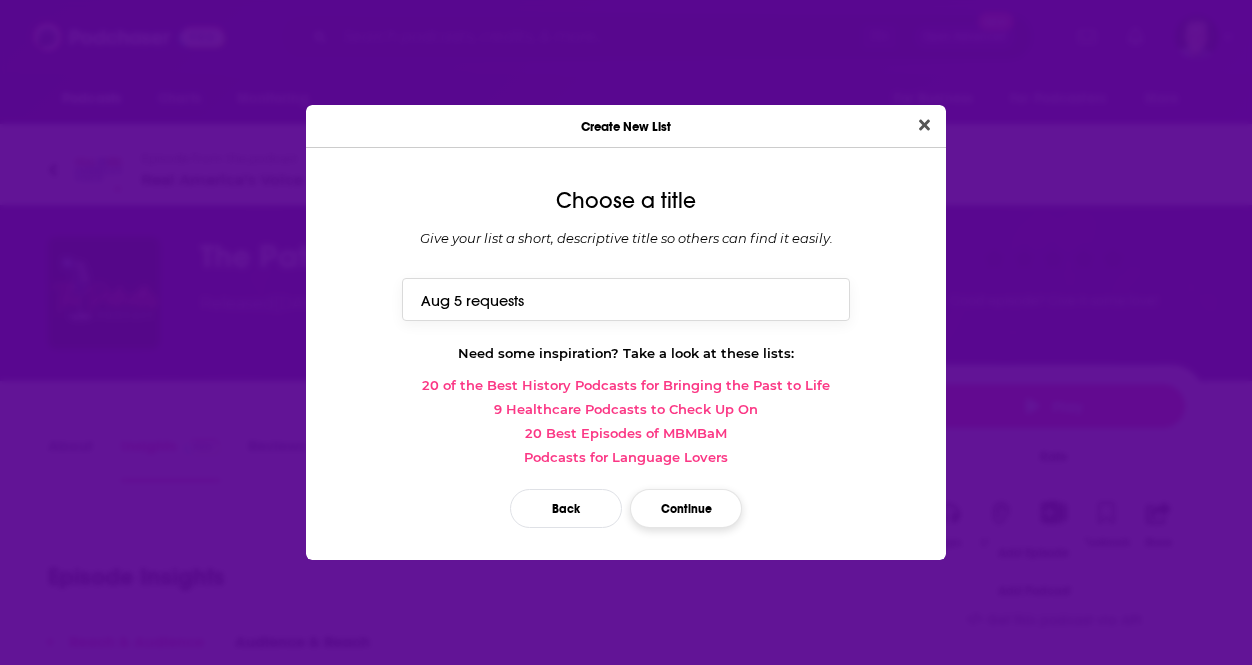 type on "Aug 5 requests" 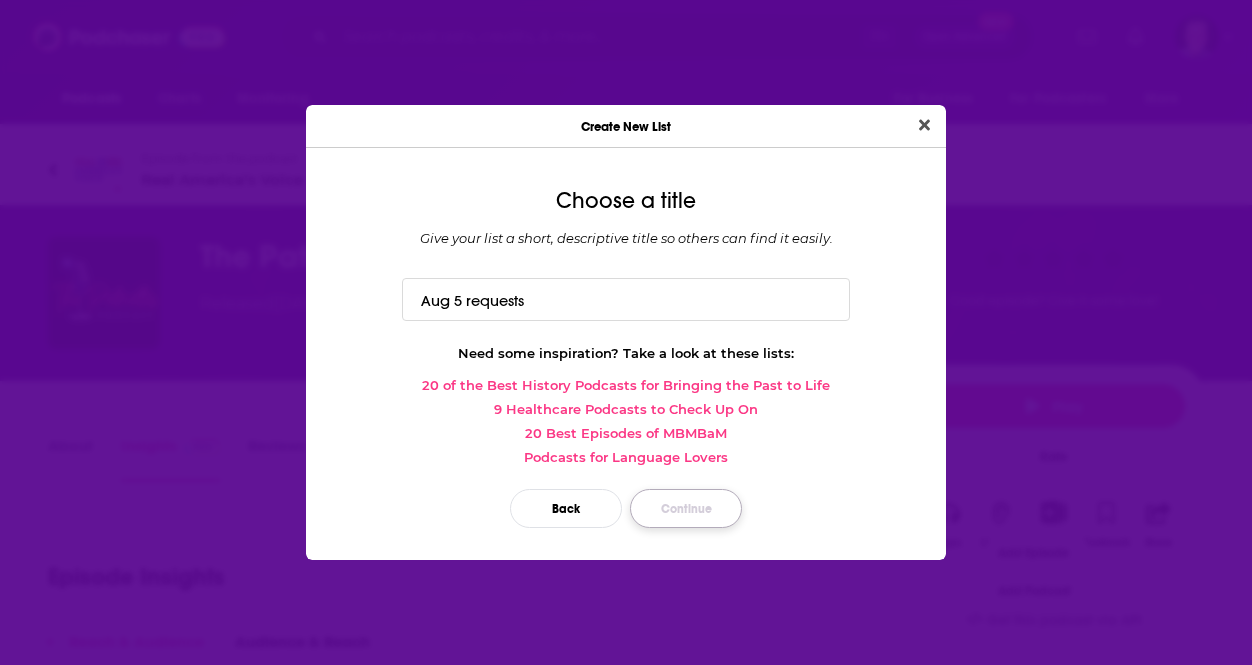 click on "Continue" at bounding box center [686, 508] 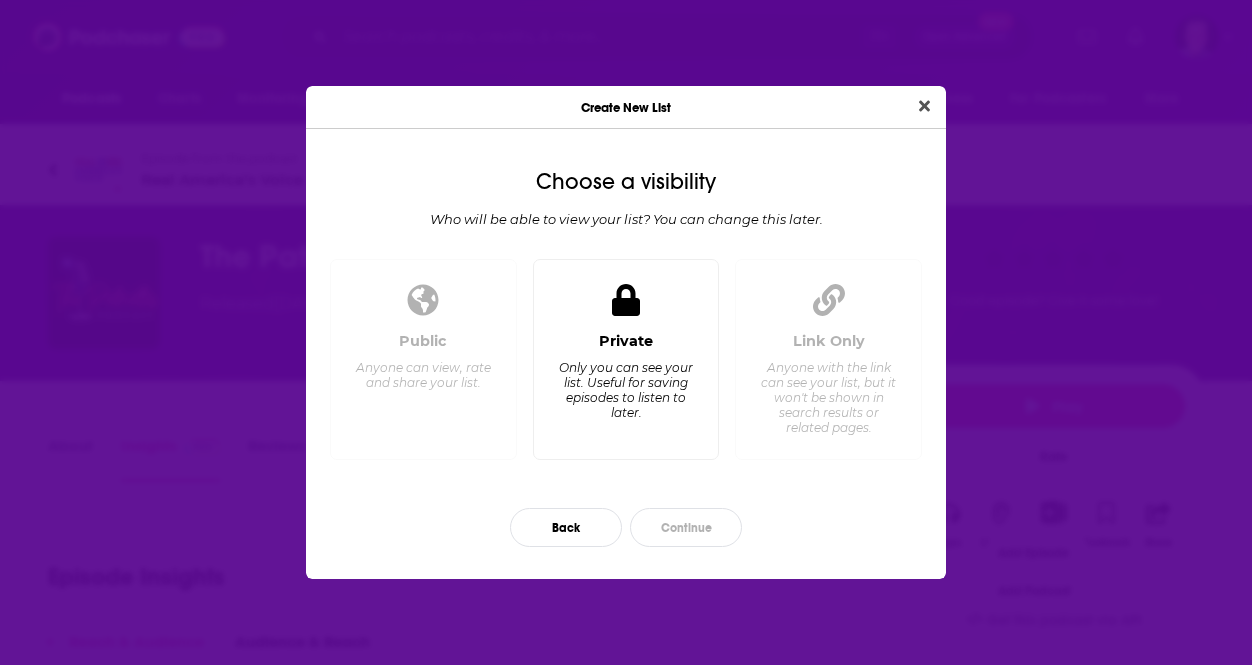 click on "Only you can see your list. Useful for saving episodes to listen to later." at bounding box center [625, 390] 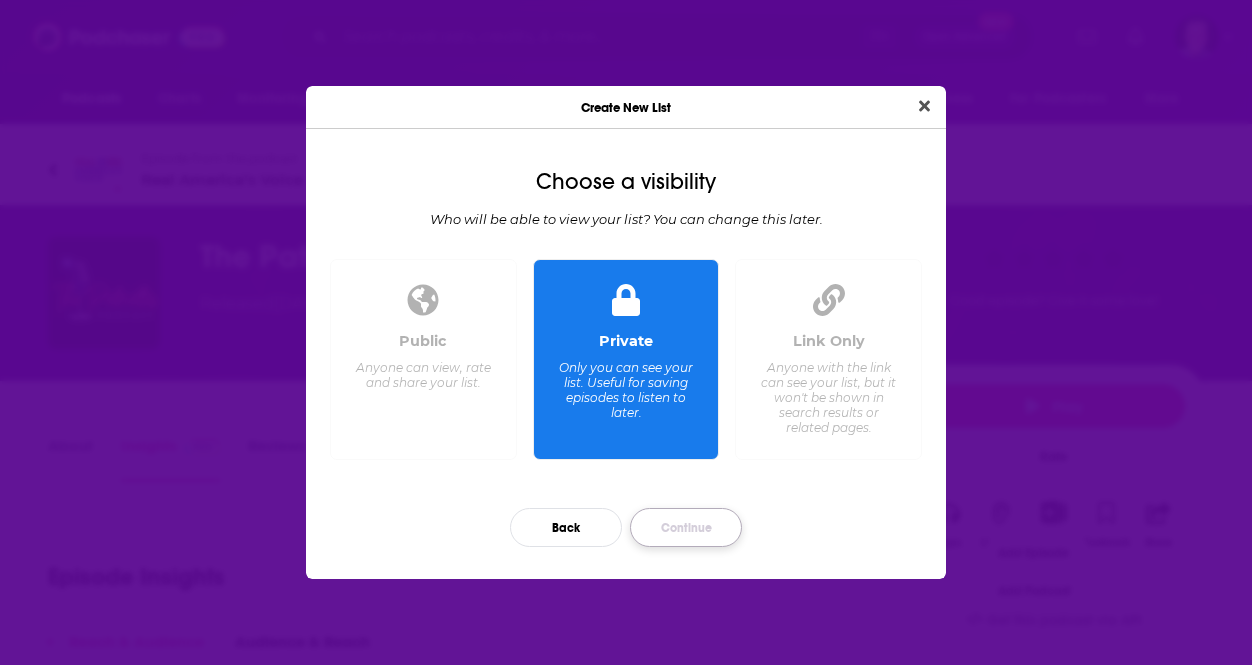 click on "Continue" at bounding box center [686, 527] 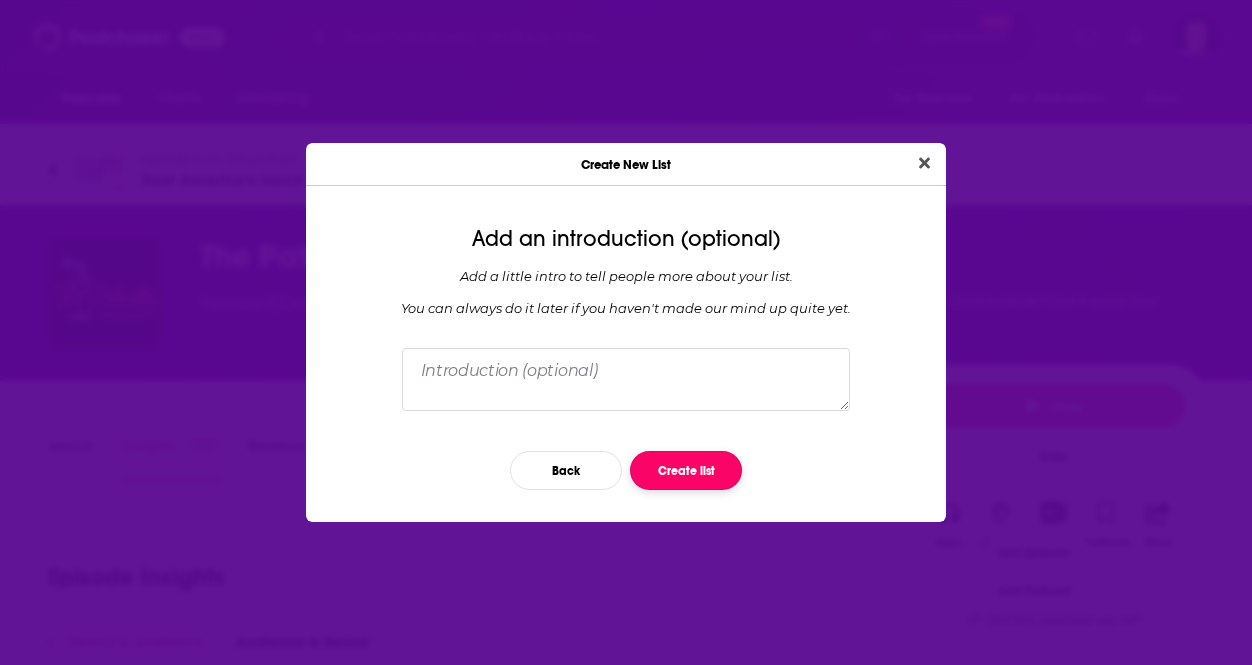 click on "Create list" at bounding box center [686, 470] 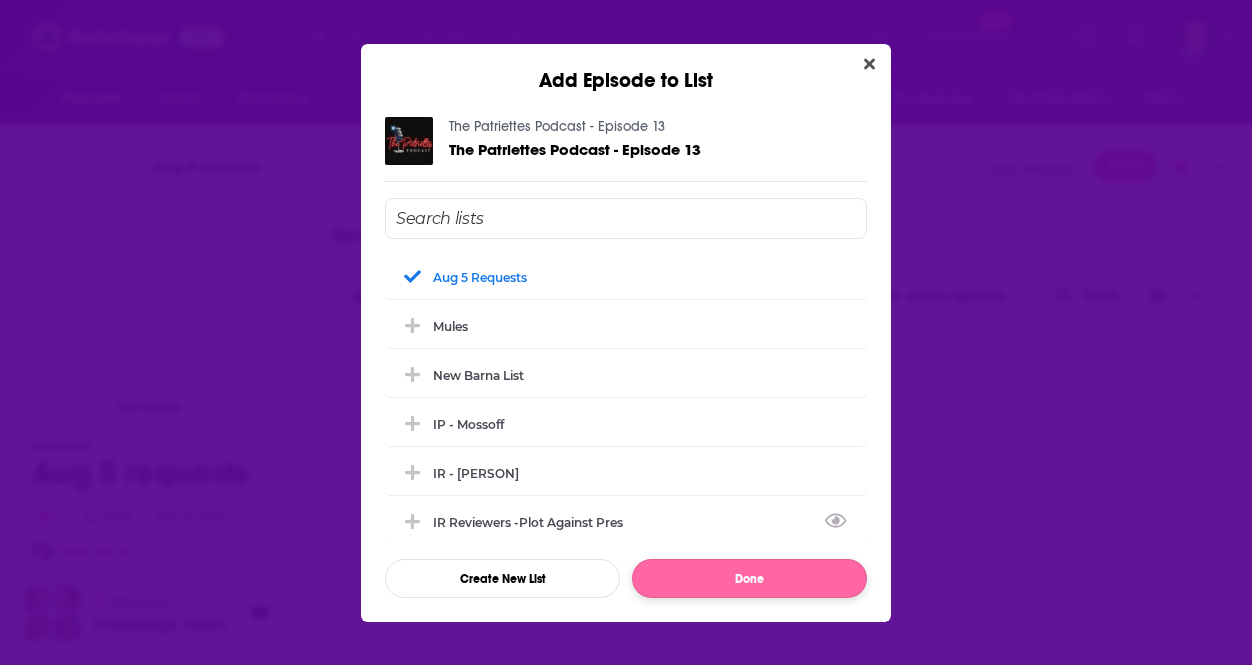 click on "Done" at bounding box center (749, 578) 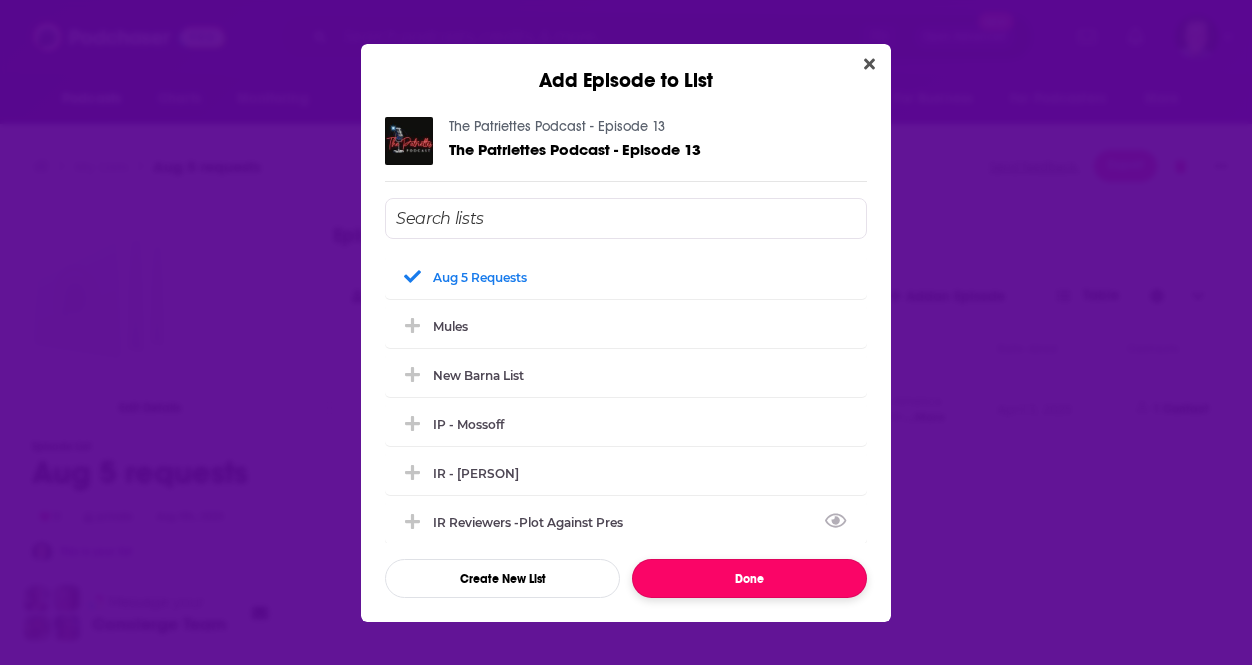 click on "Done" at bounding box center (749, 578) 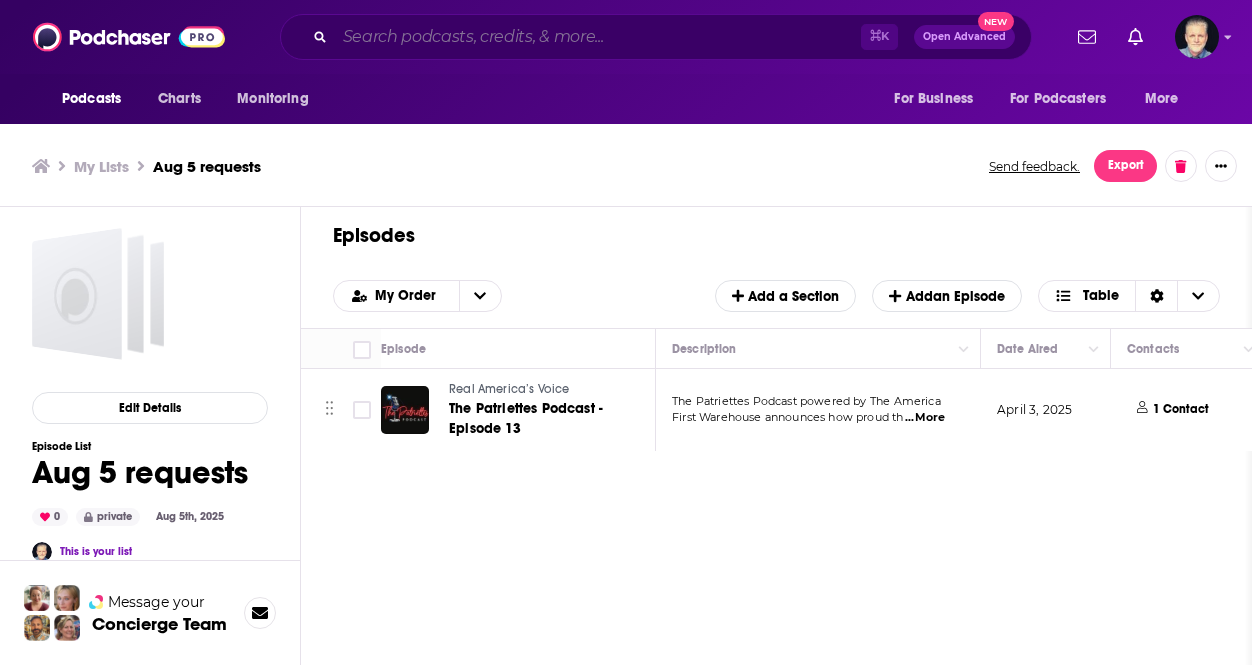 click at bounding box center [598, 37] 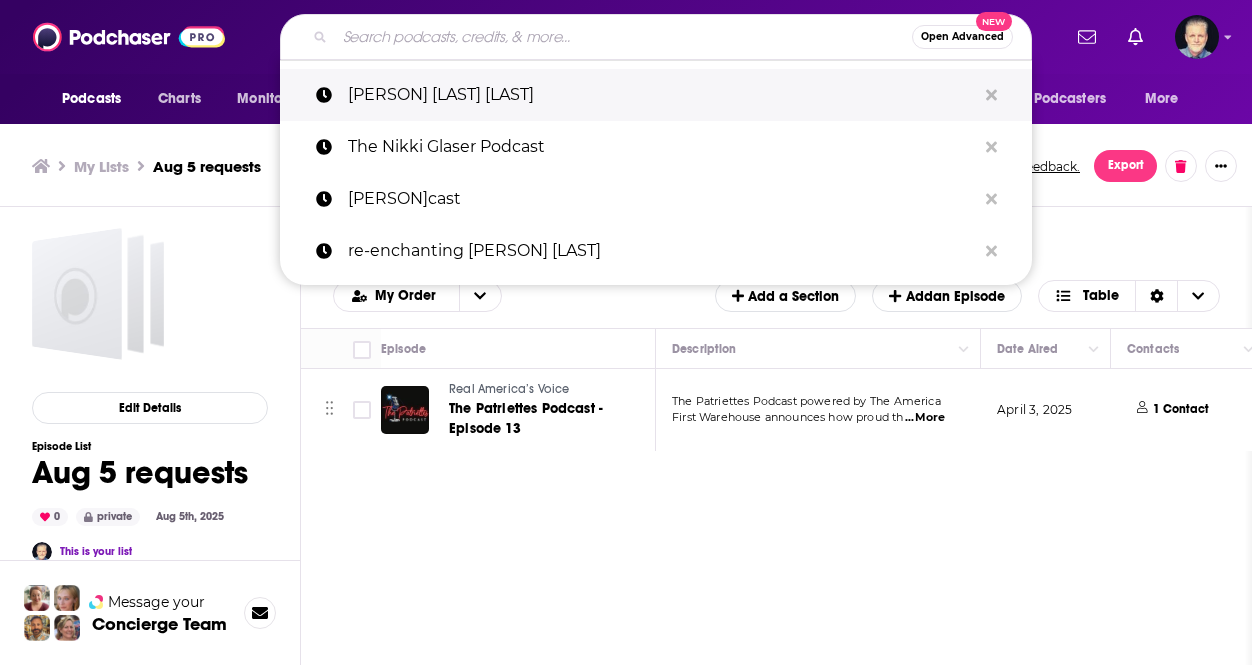 click on "[PERSON] [LAST] [LAST]" at bounding box center (662, 95) 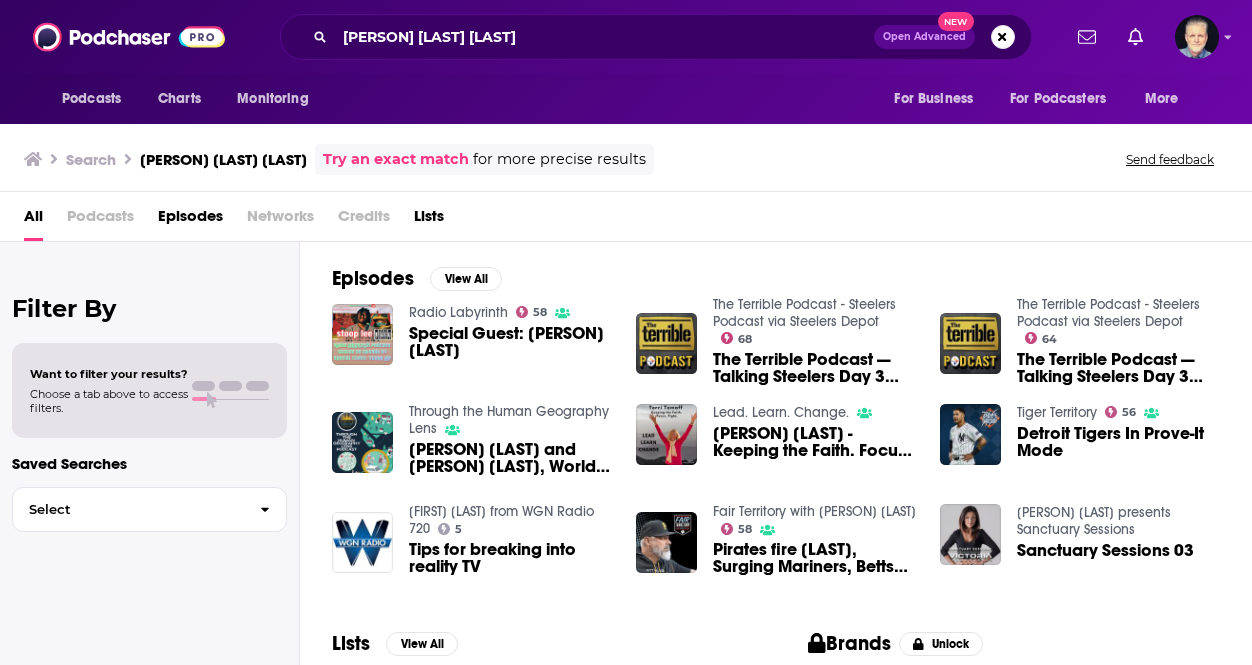 scroll, scrollTop: 179, scrollLeft: 0, axis: vertical 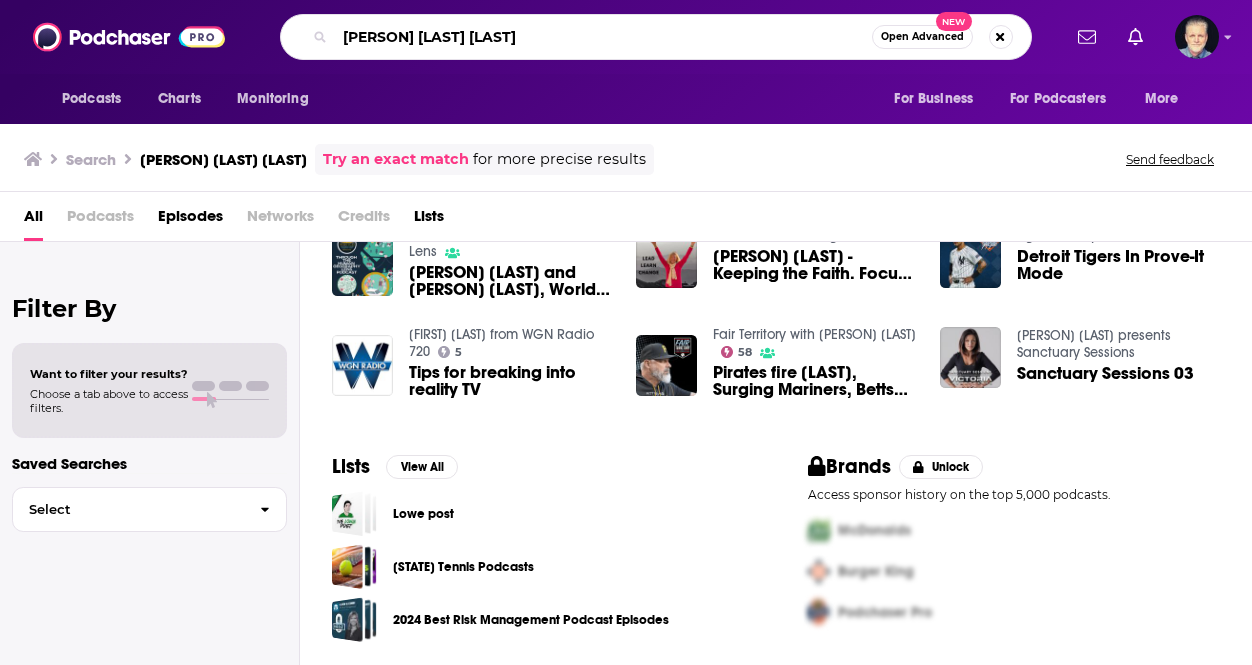 drag, startPoint x: 476, startPoint y: 36, endPoint x: 296, endPoint y: 33, distance: 180.025 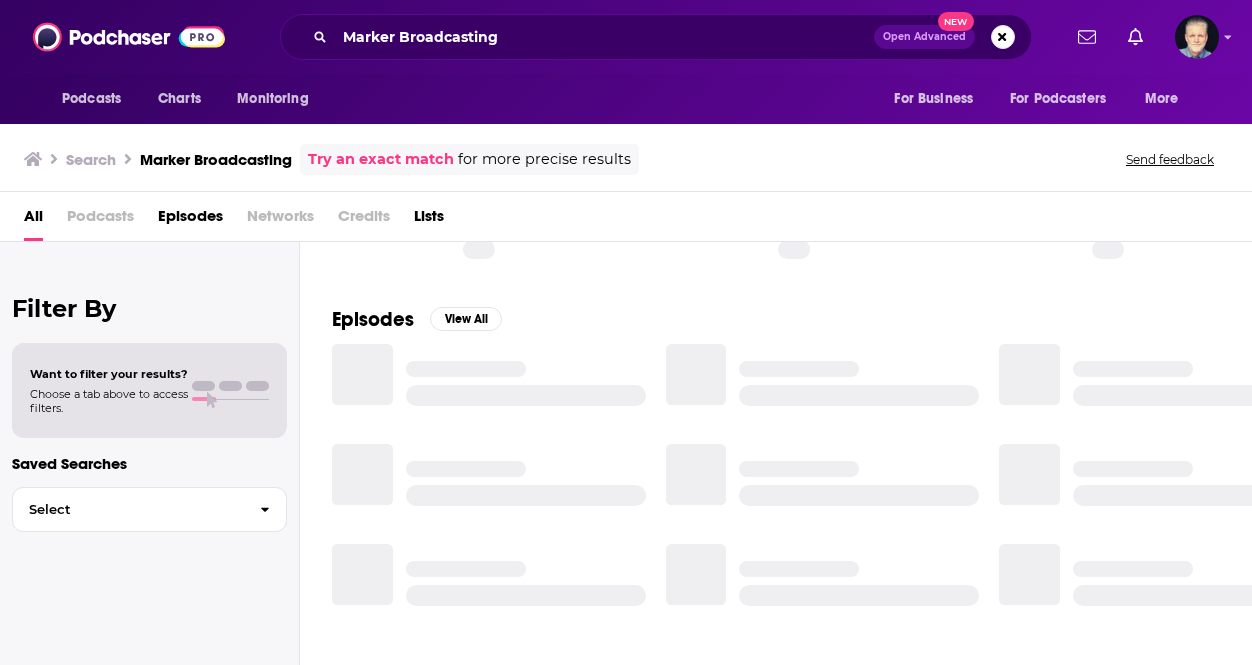 scroll, scrollTop: 398, scrollLeft: 0, axis: vertical 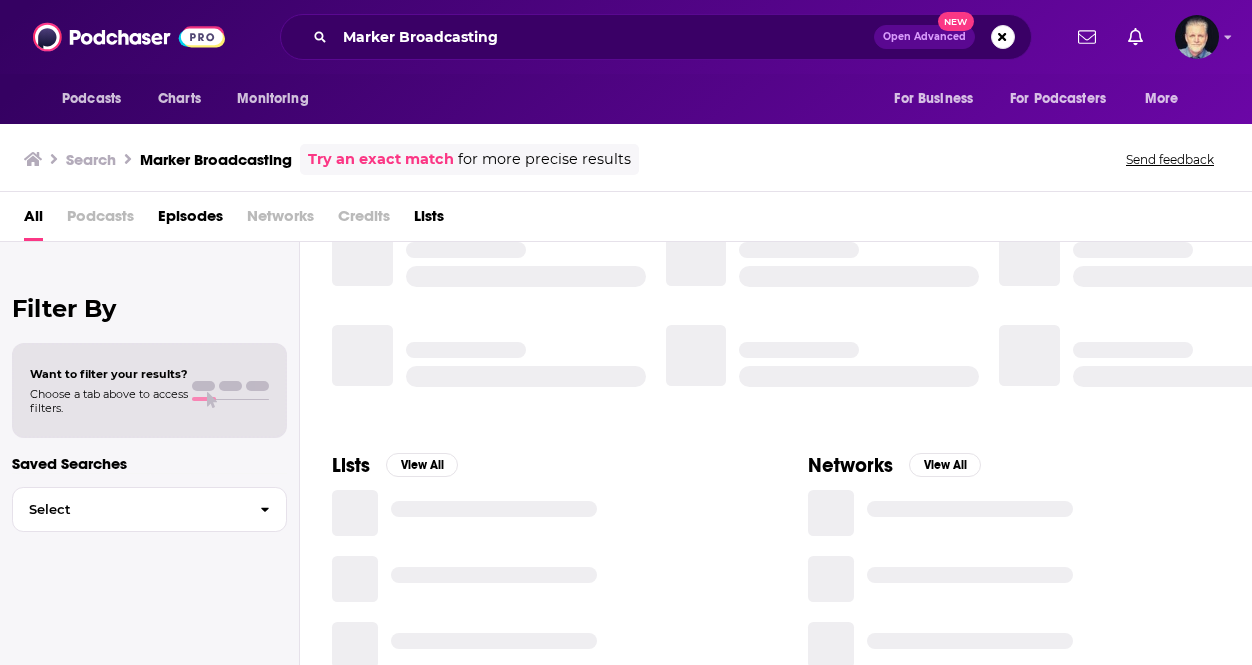 click on "Marker Broadcasting Open Advanced New" at bounding box center [656, 37] 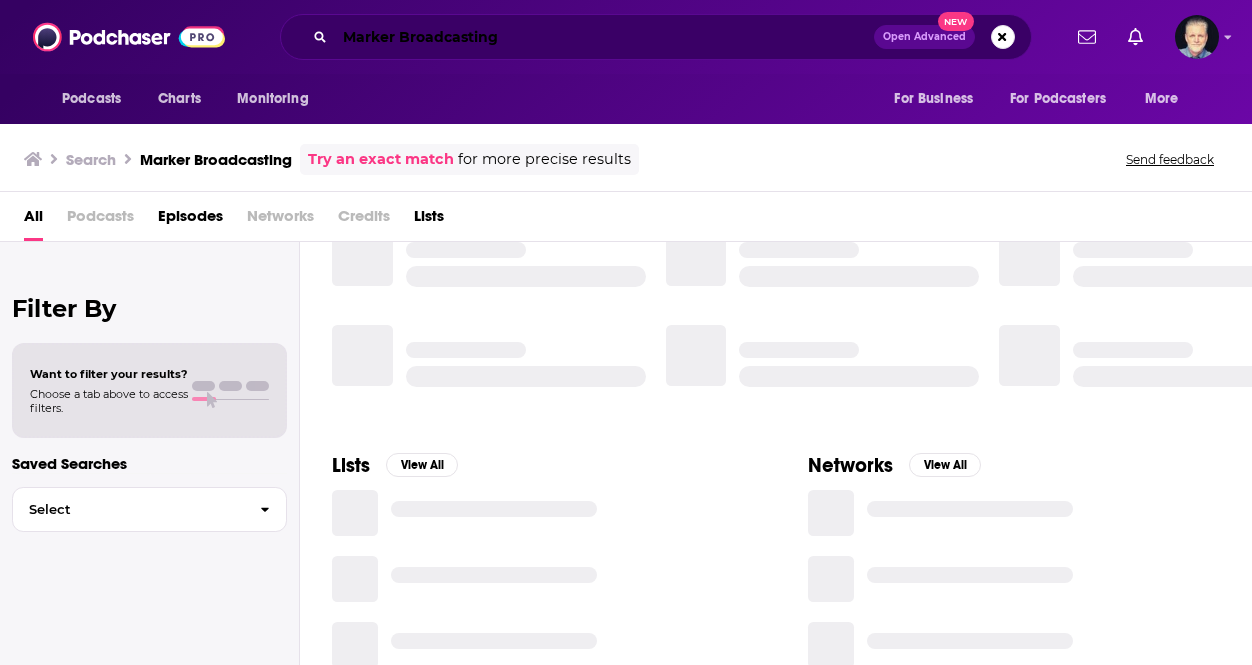 click on "Marker Broadcasting" at bounding box center [604, 37] 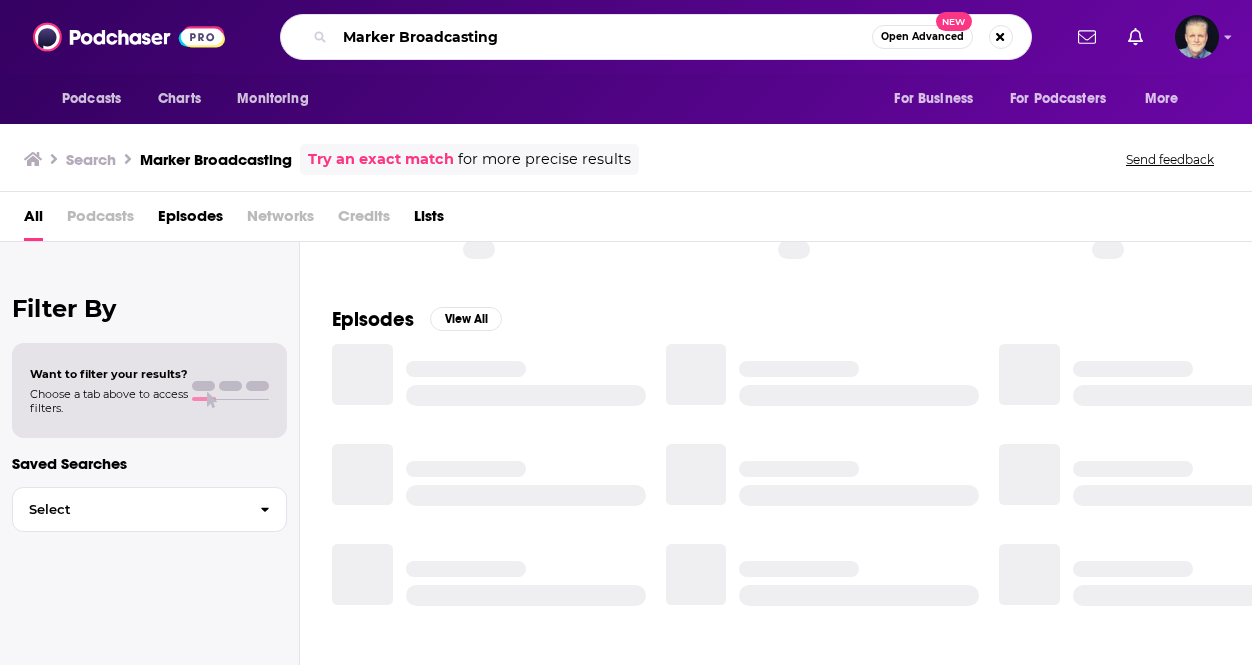 type on "Marker Broadcasting" 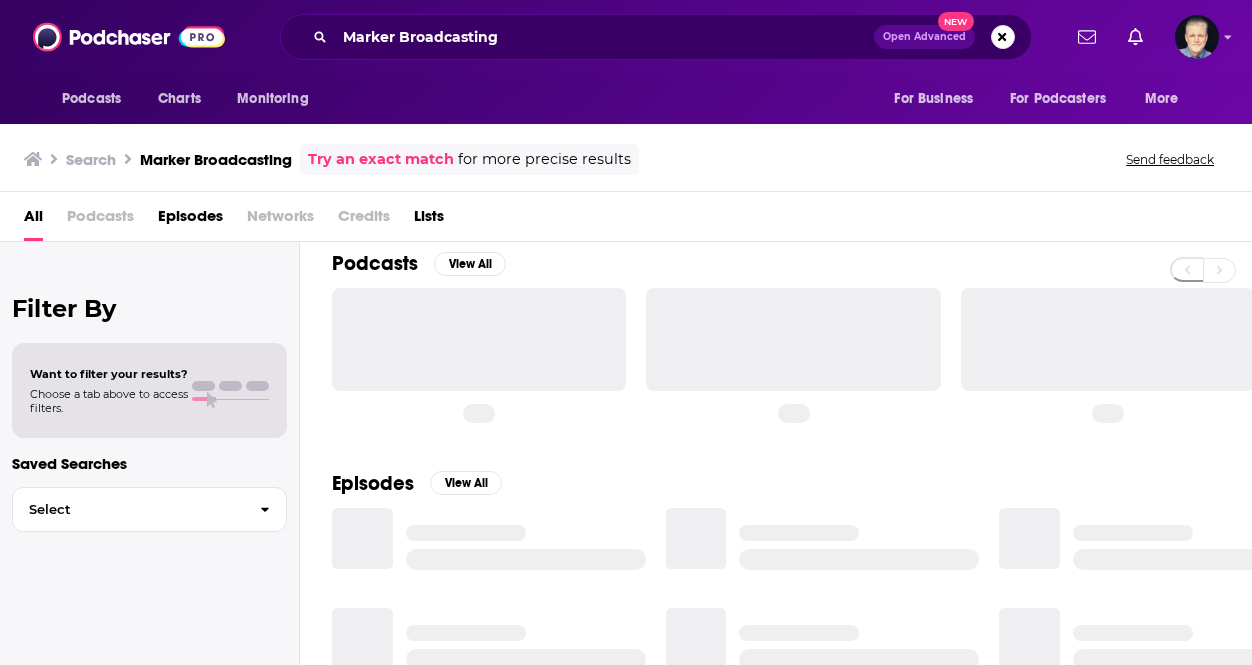 scroll, scrollTop: 0, scrollLeft: 0, axis: both 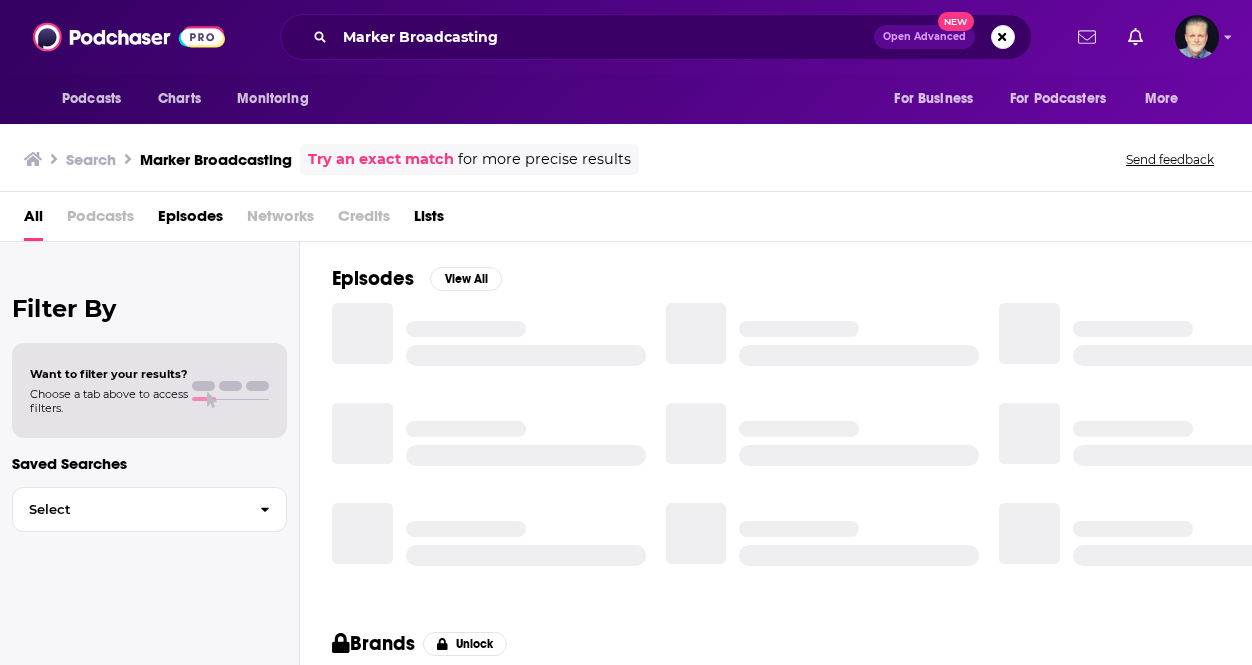 click at bounding box center (1087, 37) 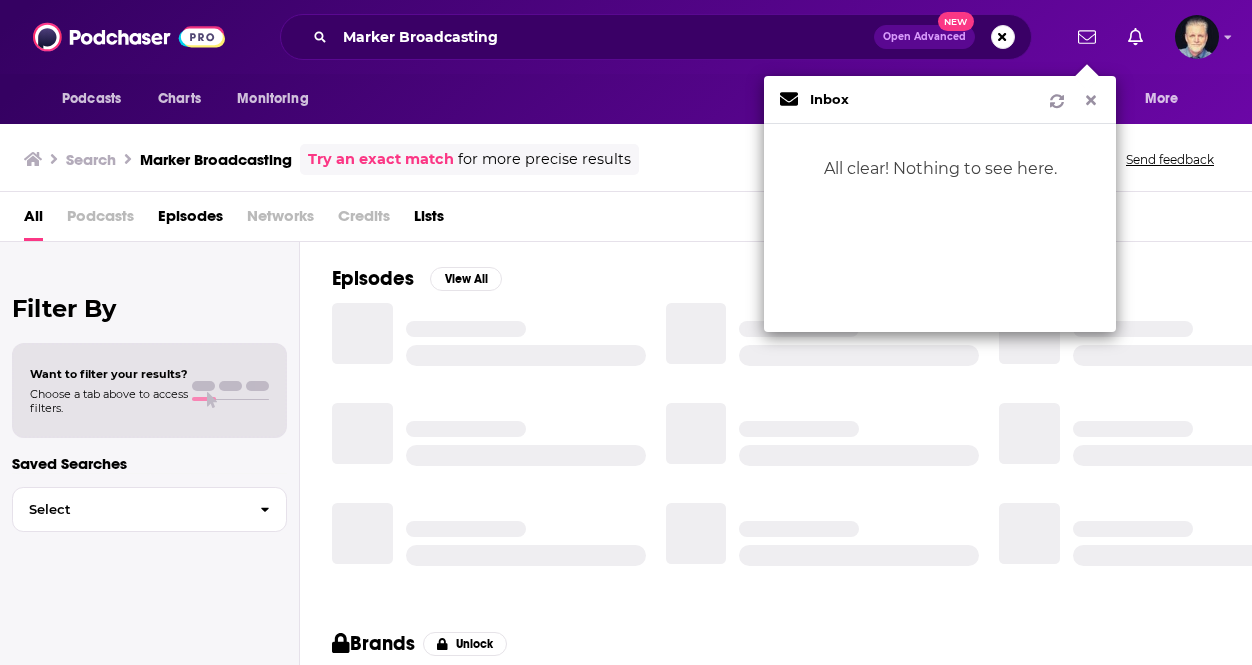 click 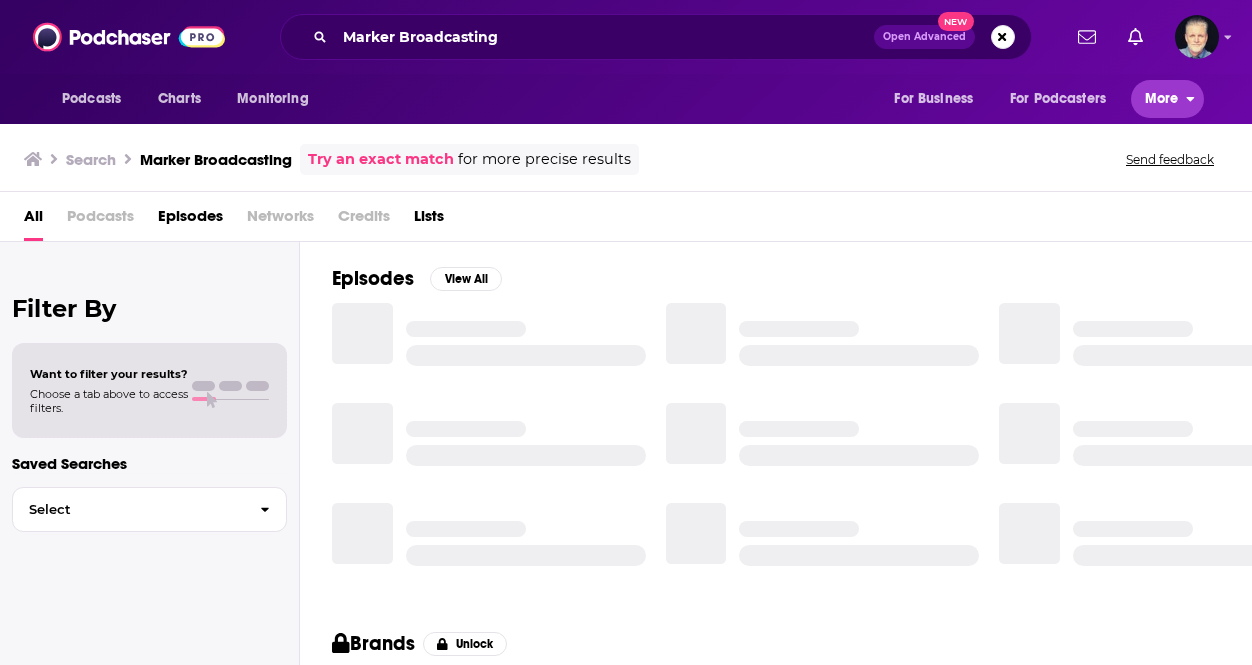 click on "More" at bounding box center [1162, 99] 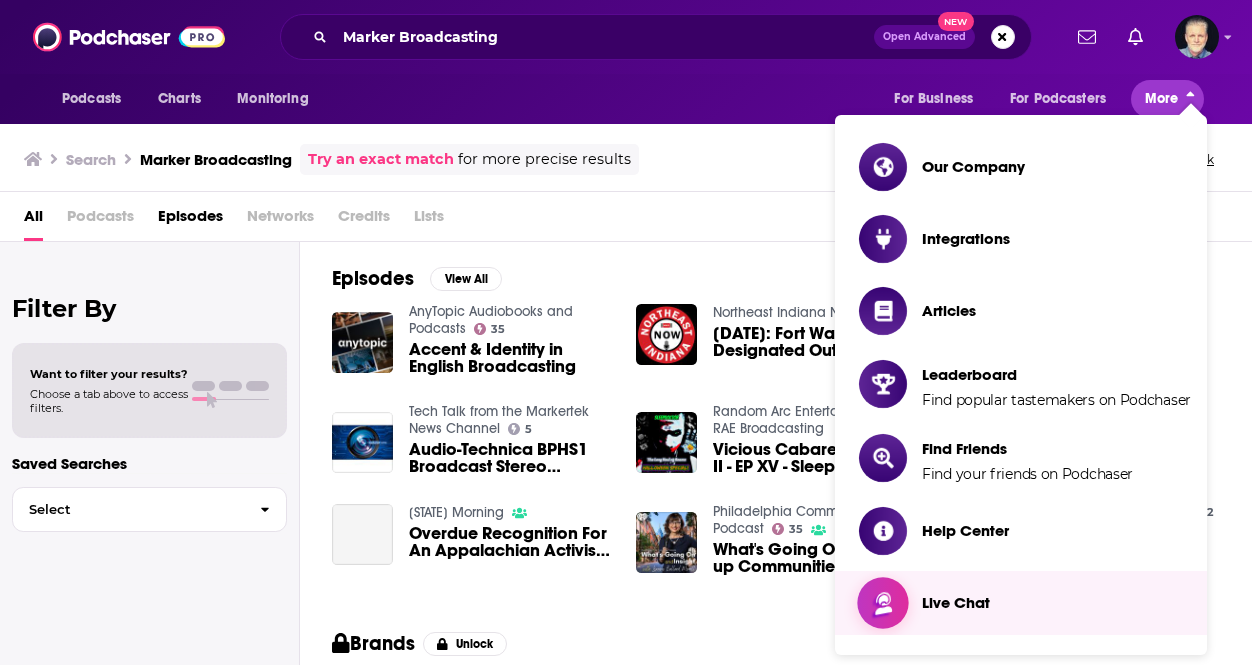 click on "Live Chat" at bounding box center (956, 602) 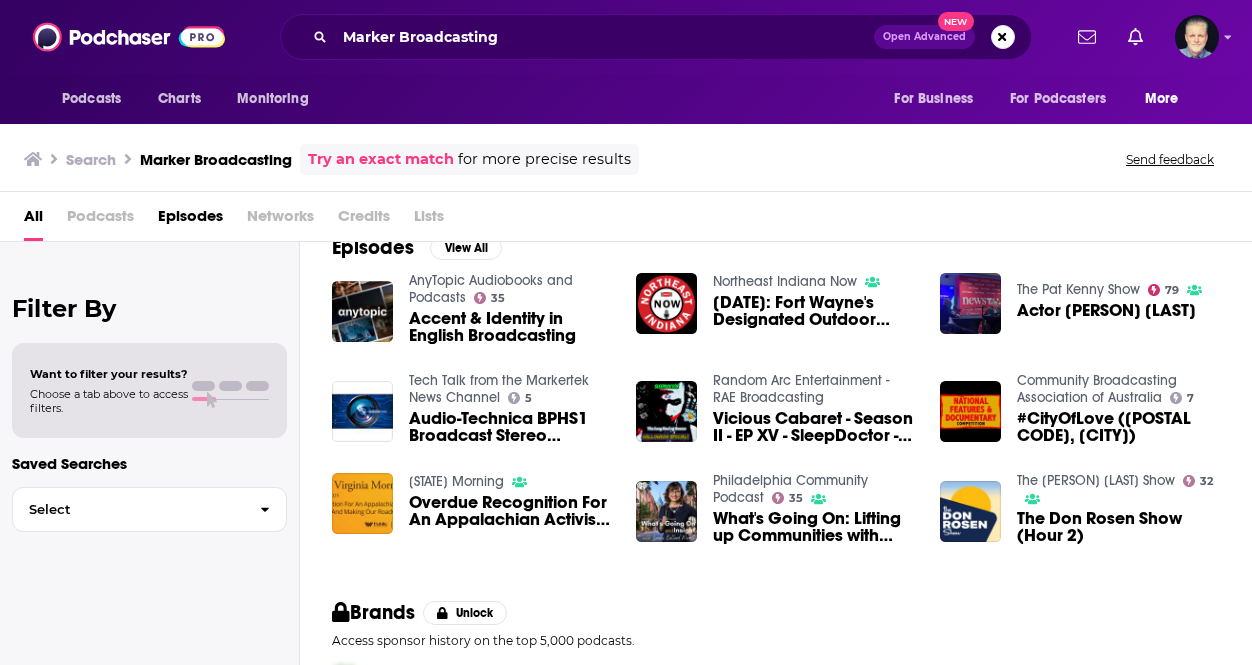 scroll, scrollTop: 30, scrollLeft: 0, axis: vertical 